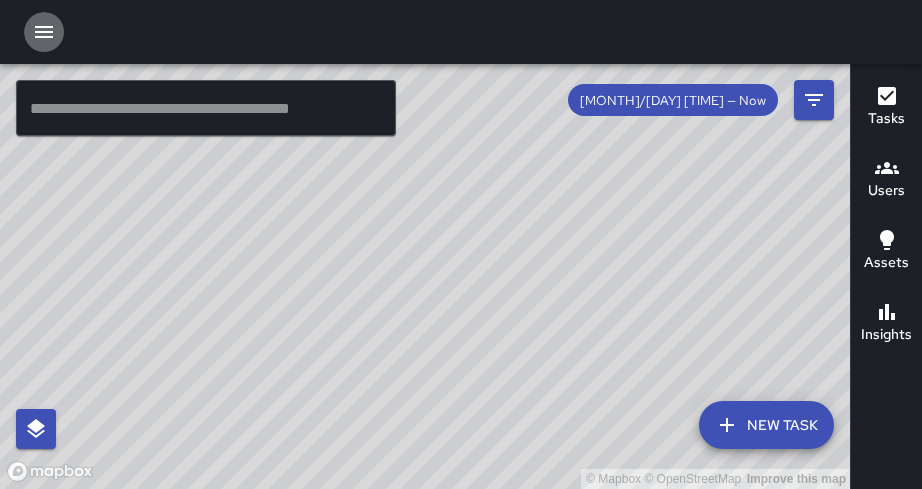 scroll, scrollTop: 0, scrollLeft: 0, axis: both 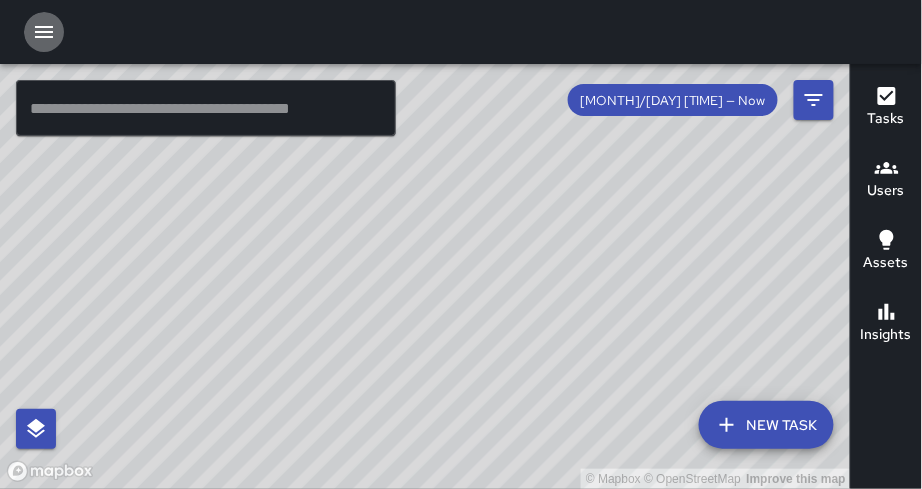 click 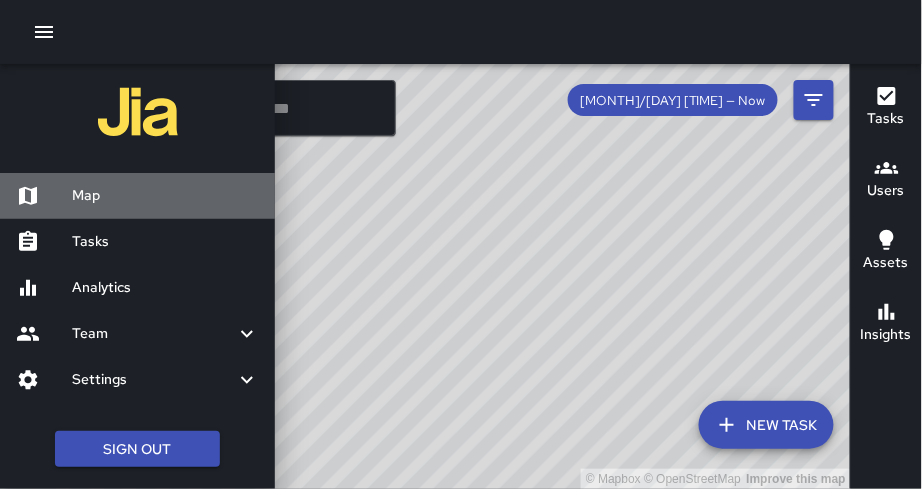 click on "Map" at bounding box center (165, 196) 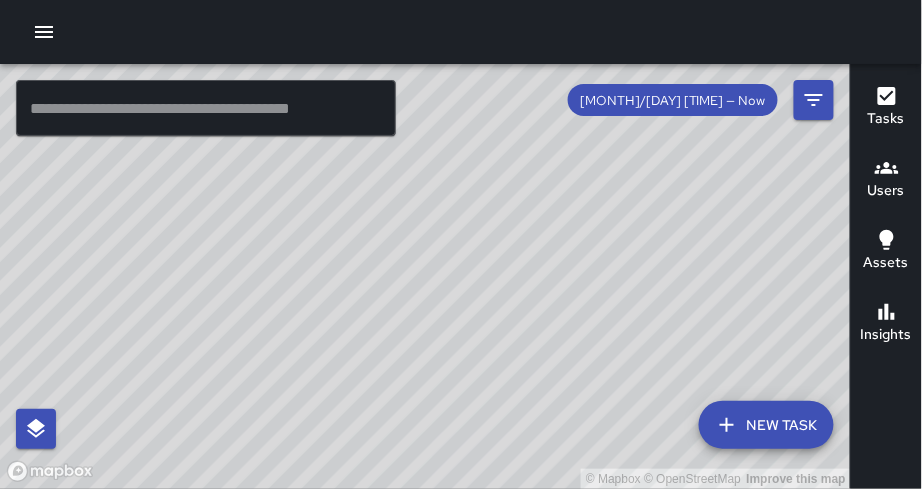 click at bounding box center [206, 108] 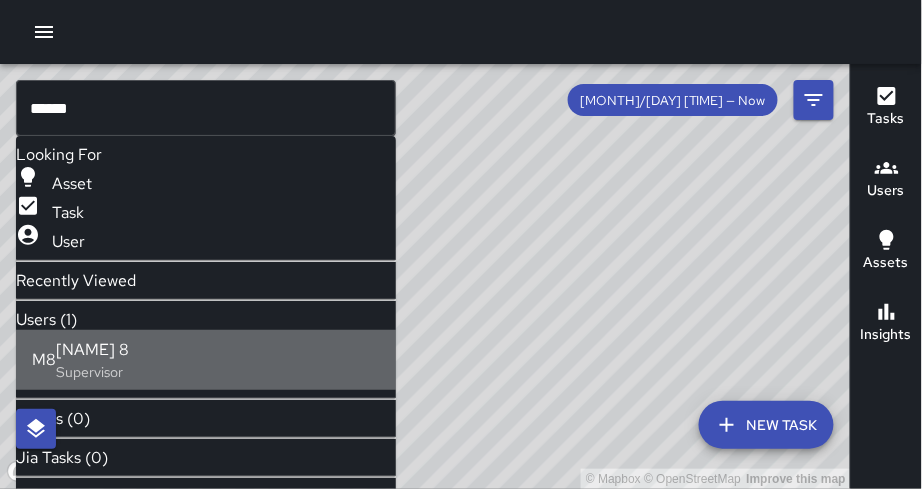 click on "[FIRST] 8" at bounding box center [92, 350] 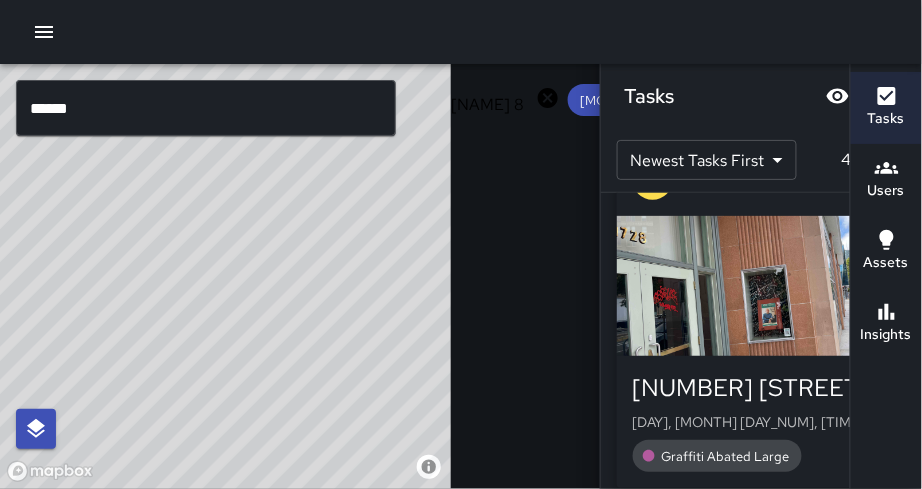scroll, scrollTop: 1189, scrollLeft: 0, axis: vertical 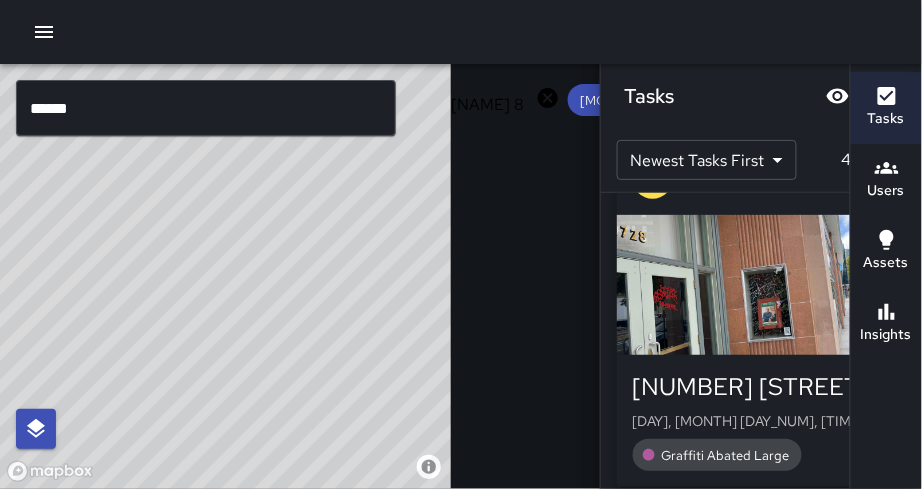 click at bounding box center (761, 285) 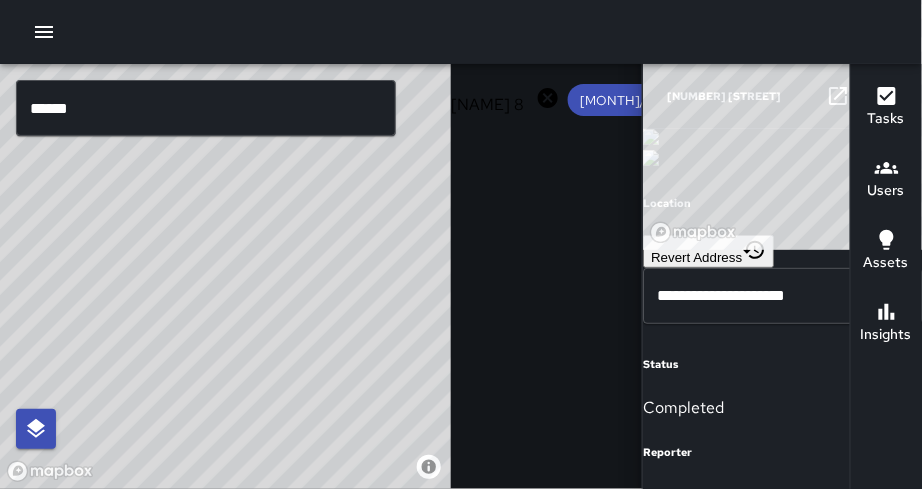 scroll, scrollTop: 1243, scrollLeft: 0, axis: vertical 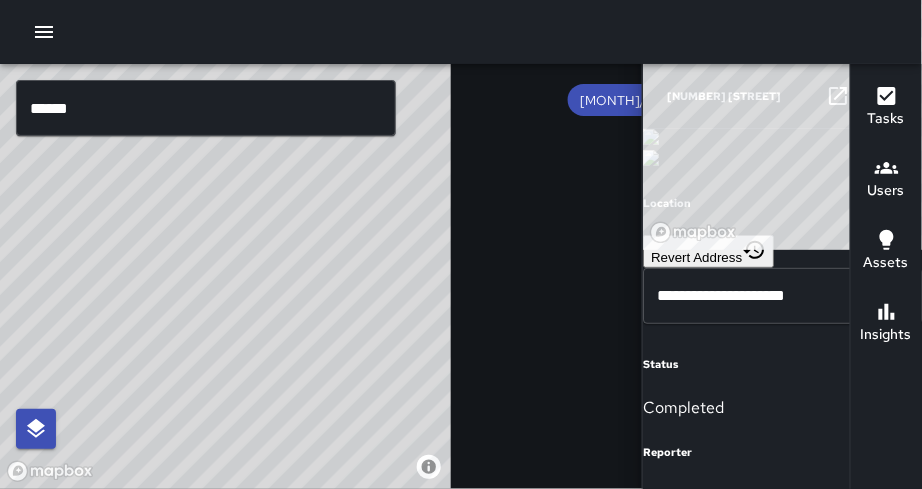 click on "******" at bounding box center [206, 108] 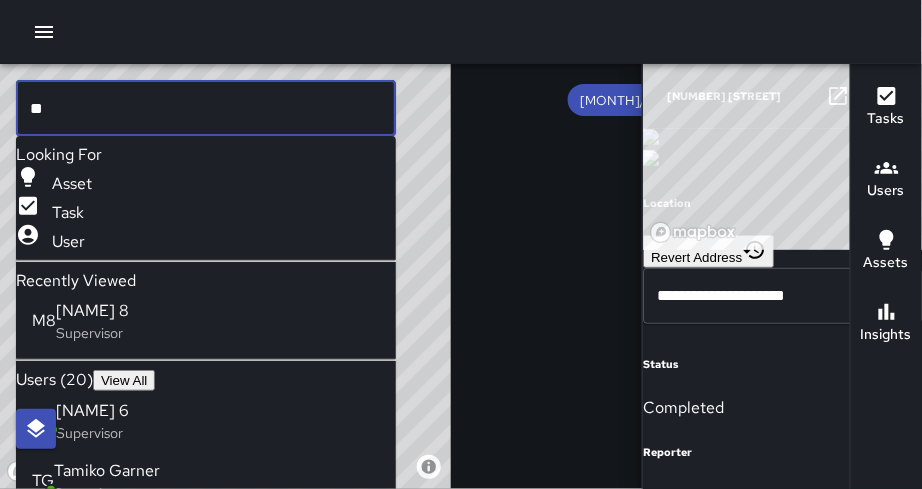 type on "*" 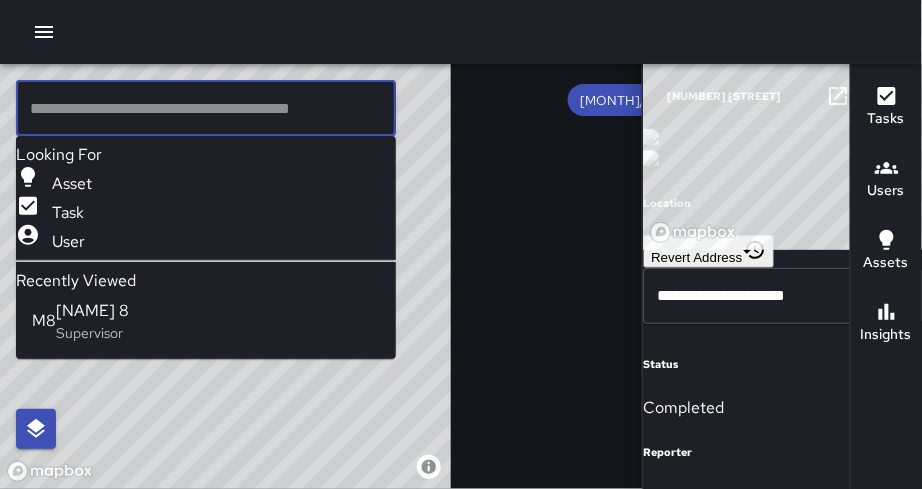 scroll, scrollTop: 347, scrollLeft: 0, axis: vertical 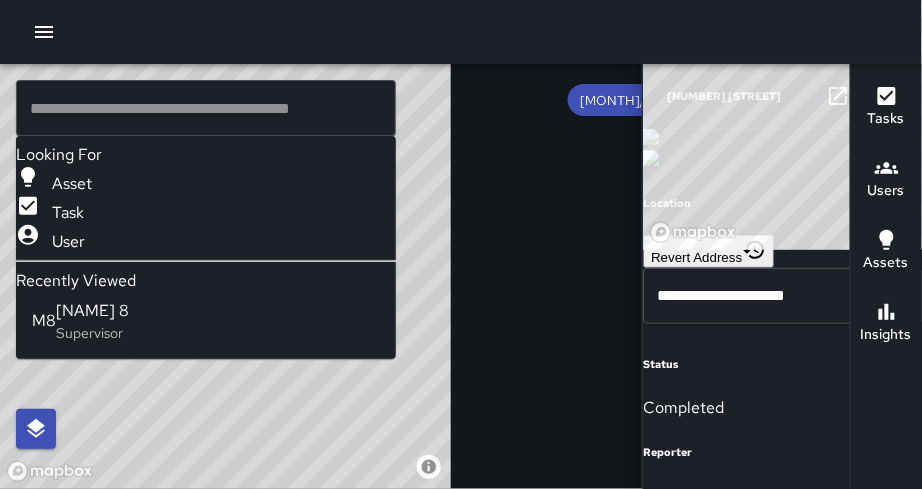 click at bounding box center (651, 137) 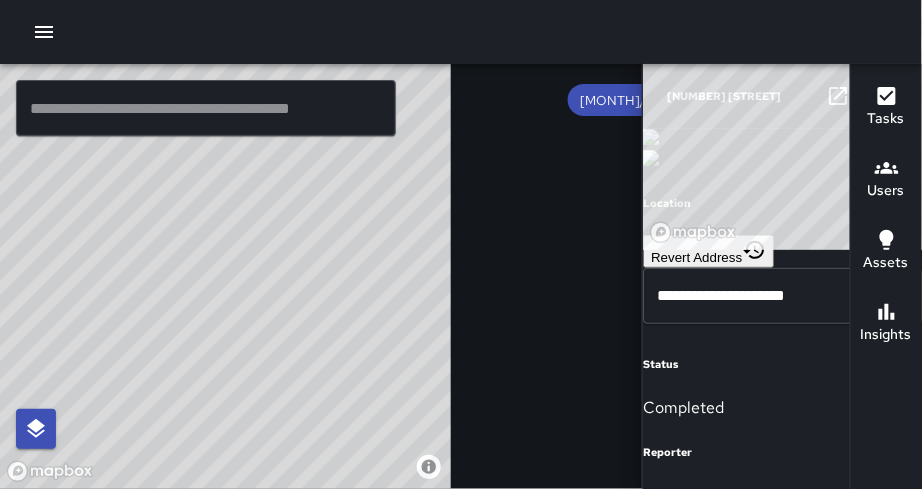 click 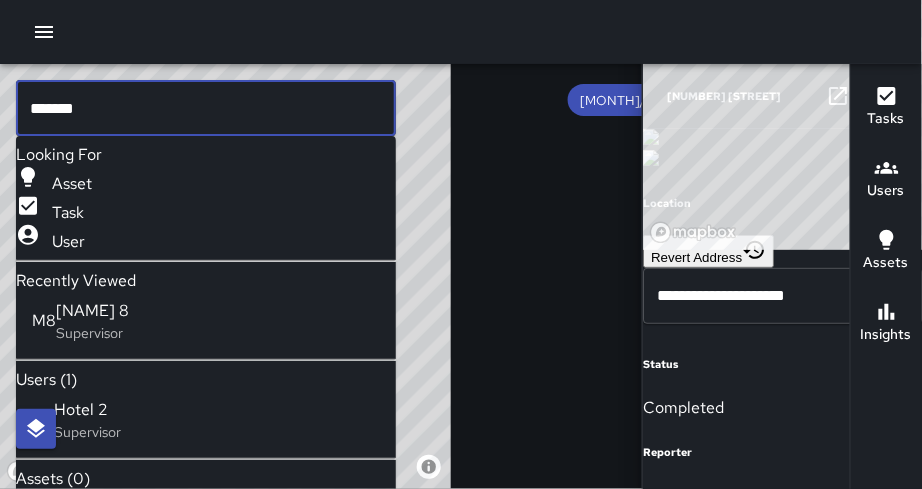 type on "*******" 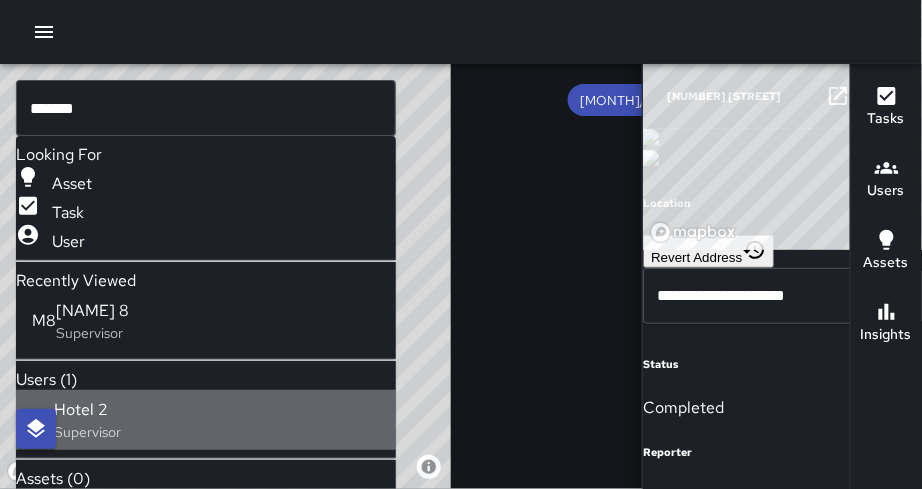 click on "Hotel 2" at bounding box center [87, 410] 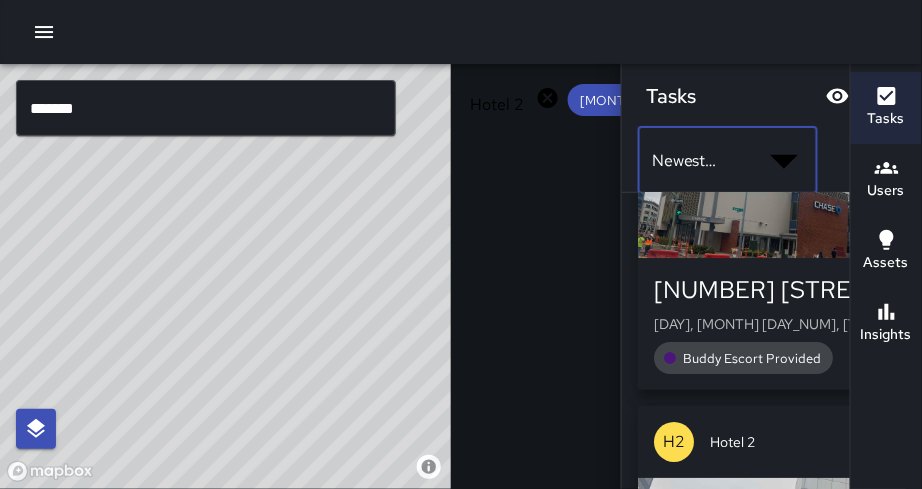 click on "© Mapbox   © OpenStreetMap   Improve this map ******* ​ New Task Hotel 2 7/17 12:00 AM — Now Map Layers Tasks Users Assets Location History Tasks Newest Tasks First * ​ 6  tasks H2 Hotel 2 400 Thomas L. Berkley Way Thu, Jul 17, 9:07 AM Buddy Escort Provided H2 Hotel 2 400 Thomas L. Berkley Way Thu, Jul 17, 8:44 AM Buddy Escort Provided H2 Hotel 2 400 Thomas L. Berkley Way Thu, Jul 17, 8:12 AM Buddy Escort Provided H2 Hotel 2 323 Thomas L. Berkley Way Thu, Jul 17, 7:28 AM Buddy Escort Provided H2 Hotel 2 400 Thomas L. Berkley Way Thu, Jul 17, 7:23 AM Buddy Escort Provided H2 Hotel 2 400 Thomas L. Berkley Way Thu, Jul 17, 7:09 AM Buddy Escort Provided Filters Date Range Now Today 7/9 7/17 3:26 pm Status To Do Skipped Completed Source Jia 311 Workflows Divisions Vendor Activity Public Safety Pressure Washing Maintenance Groundskeeping Hospitality Equipment Community Outreach Dispatch Categories ​ Users Hotel 2 ​ Assets ​ Reset Apply Users Most completed tasks * ​ 78  users H2 Hotel 2 Supervisor 6" at bounding box center (461, 294) 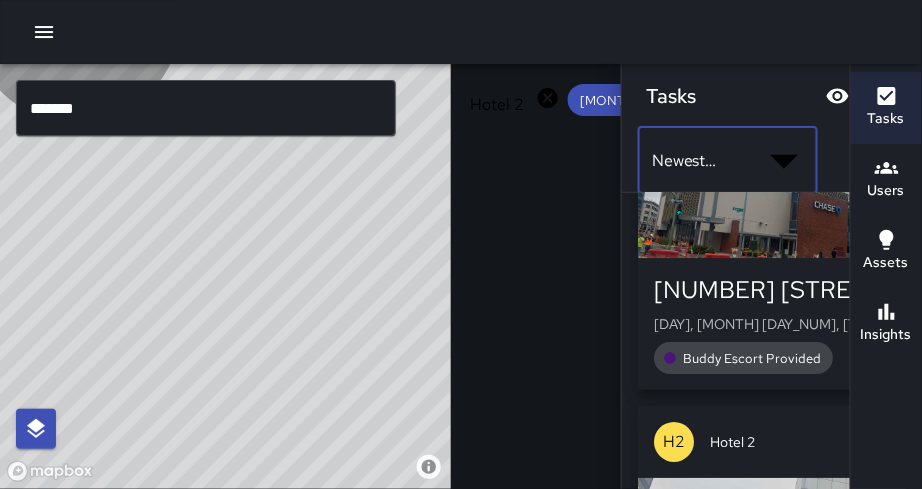 click on "Oldest Tasks First" at bounding box center (481, 536) 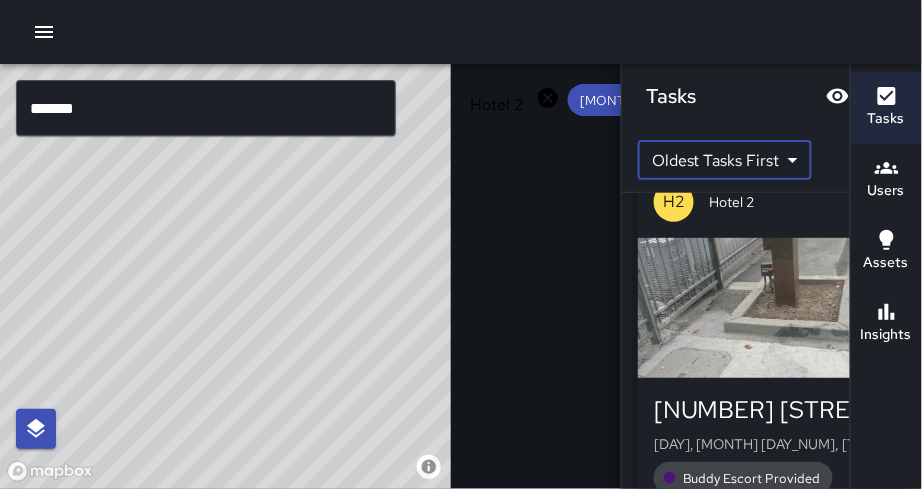 scroll, scrollTop: 40, scrollLeft: 0, axis: vertical 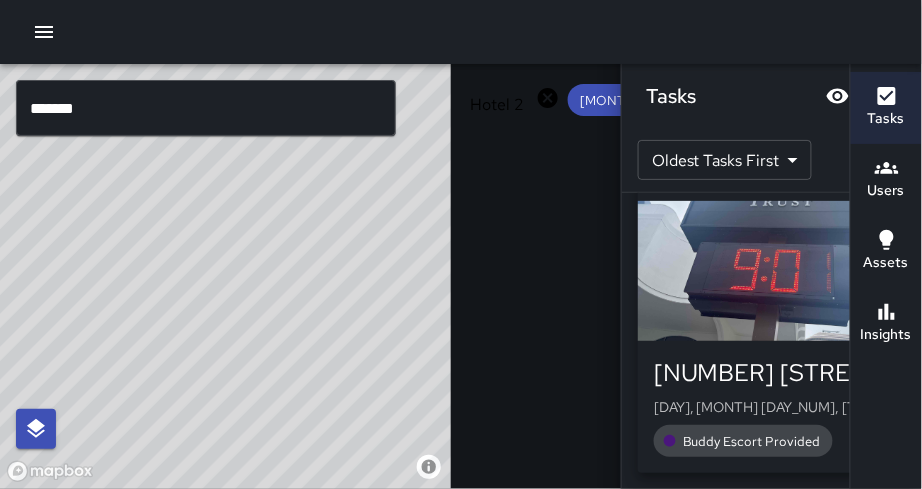 click 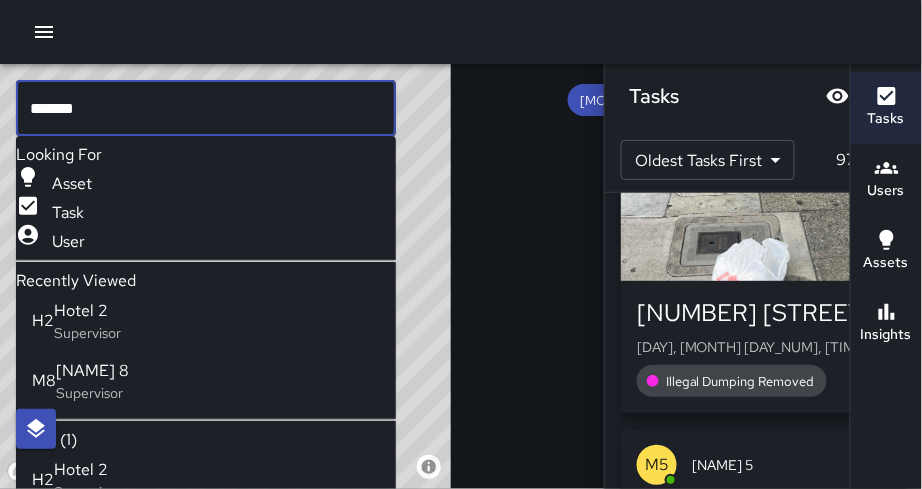 click on "*******" at bounding box center [206, 108] 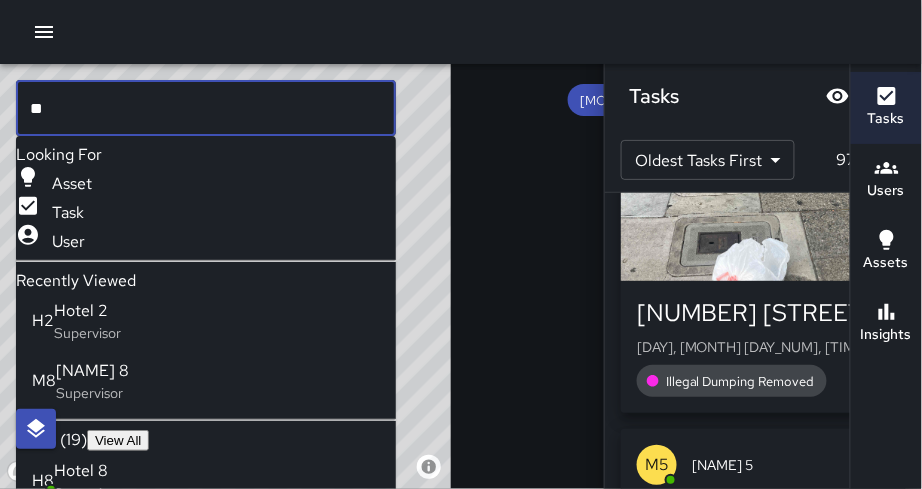 type on "*" 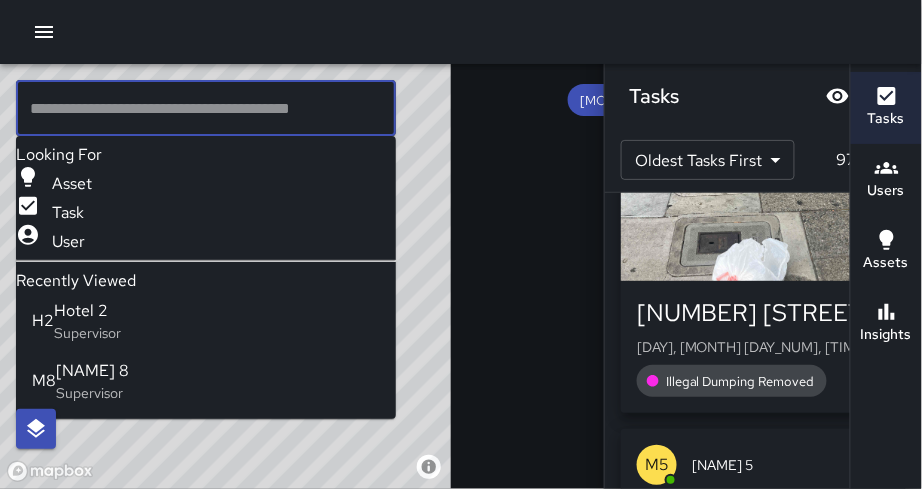 type 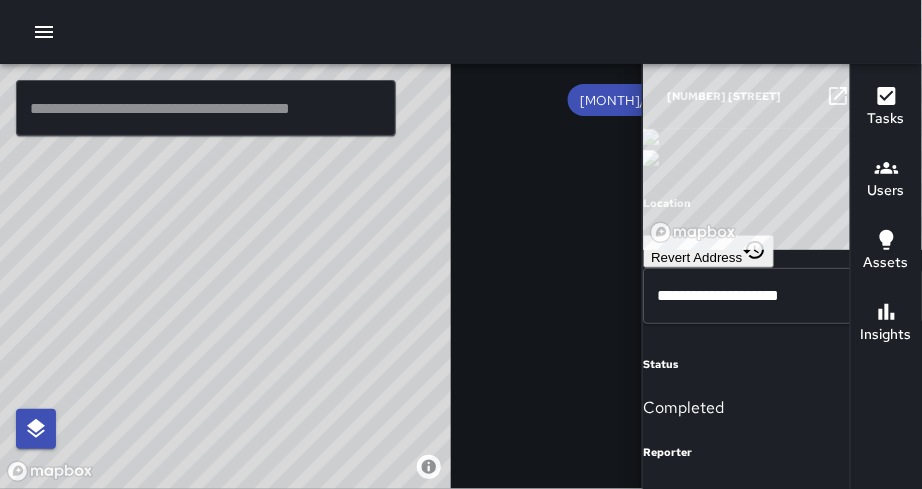 click 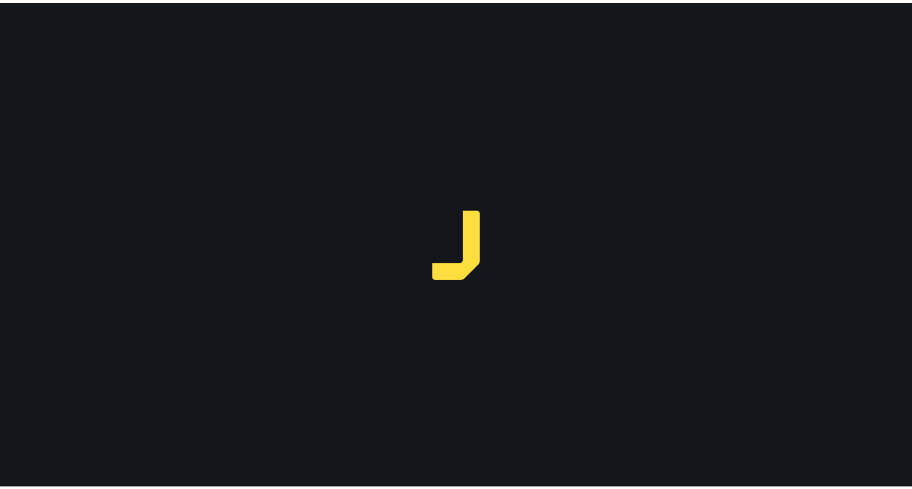 scroll, scrollTop: 0, scrollLeft: 0, axis: both 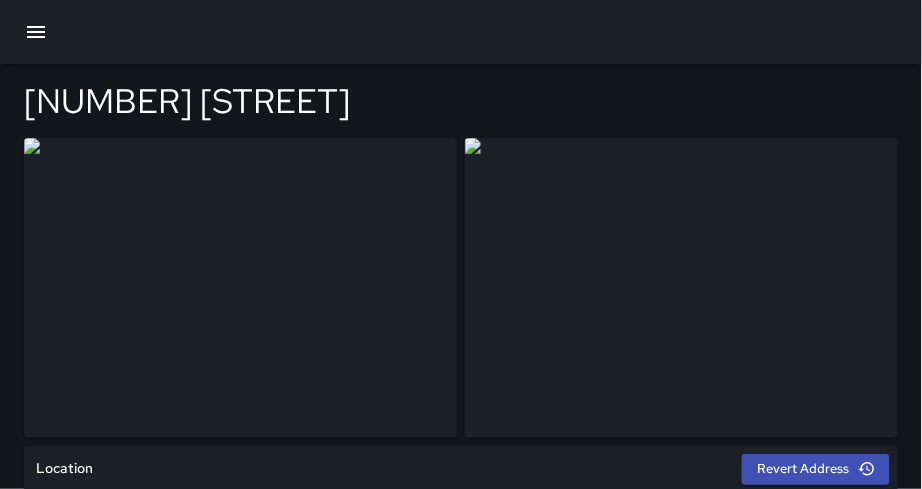 type on "**********" 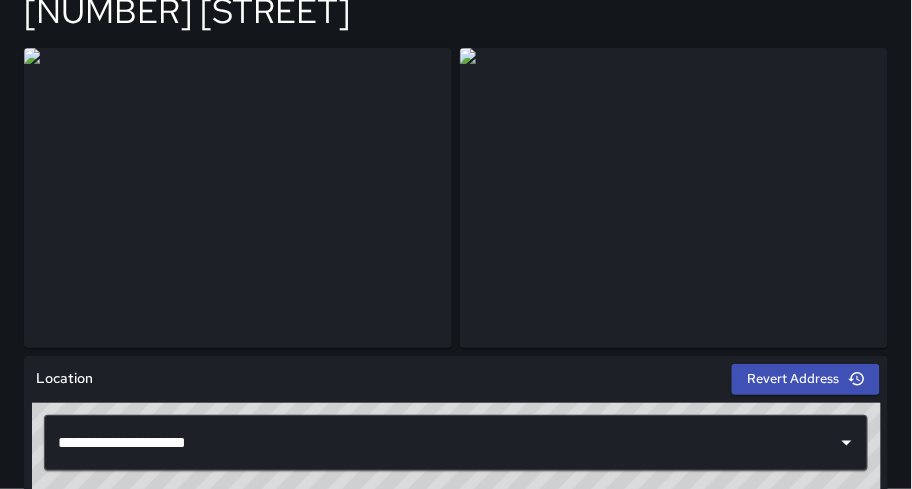 scroll, scrollTop: 94, scrollLeft: 0, axis: vertical 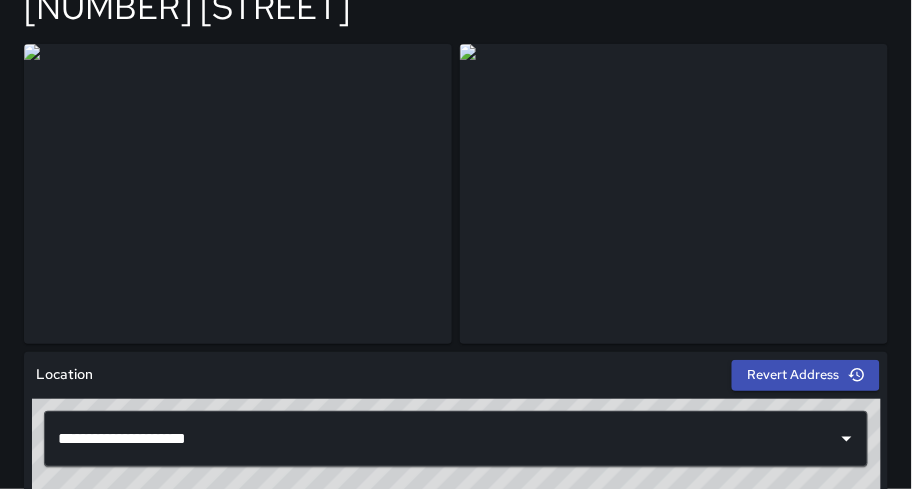 click at bounding box center [238, 194] 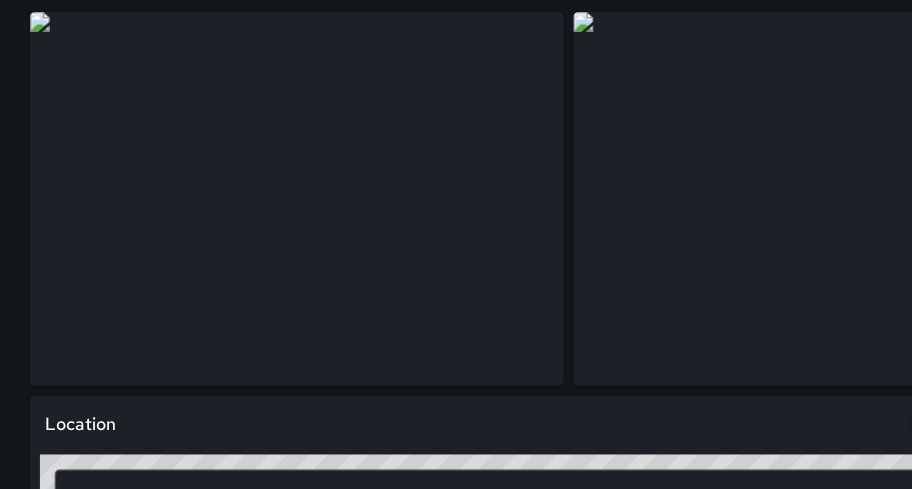 scroll, scrollTop: 94, scrollLeft: 0, axis: vertical 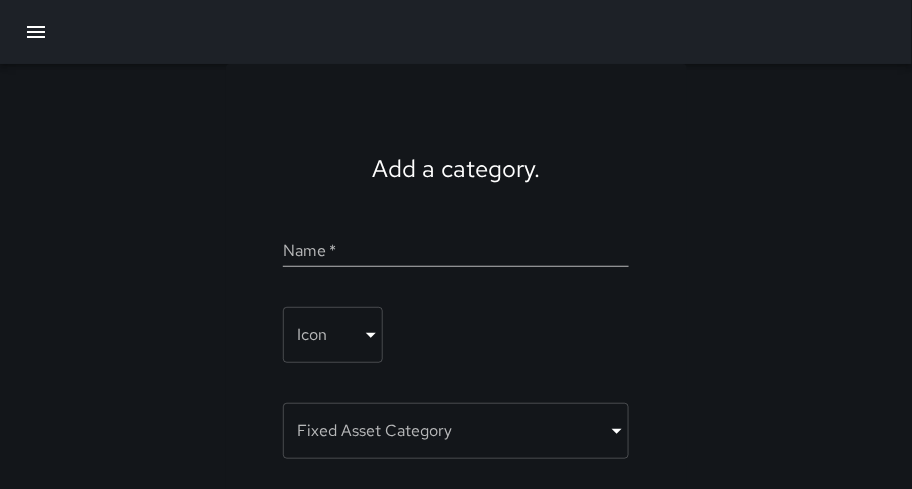 click 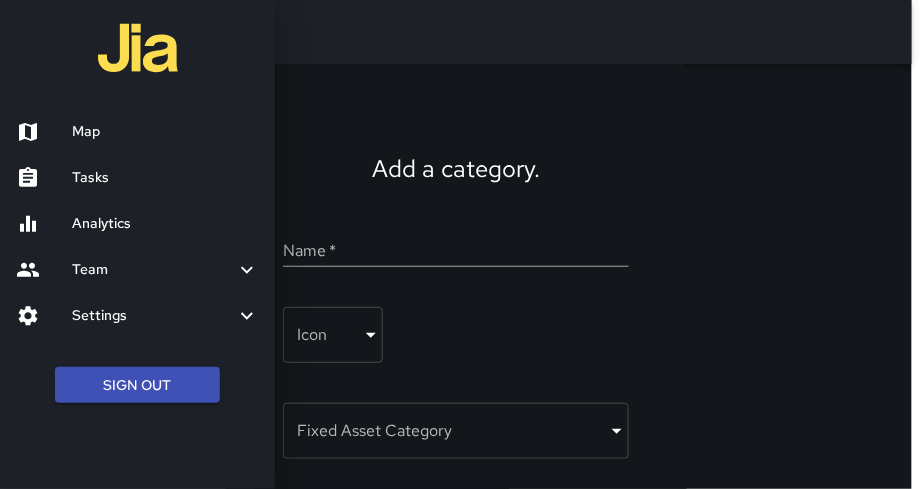 click on "Analytics" at bounding box center [165, 224] 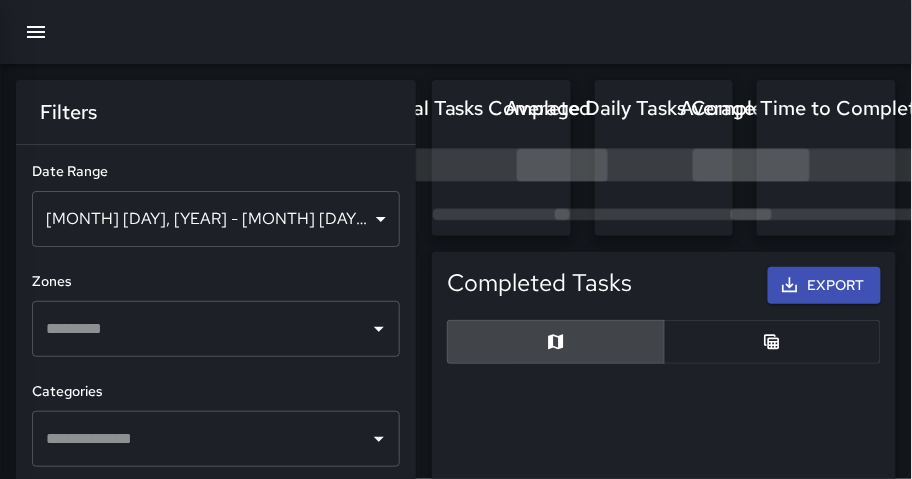 scroll, scrollTop: 11, scrollLeft: 11, axis: both 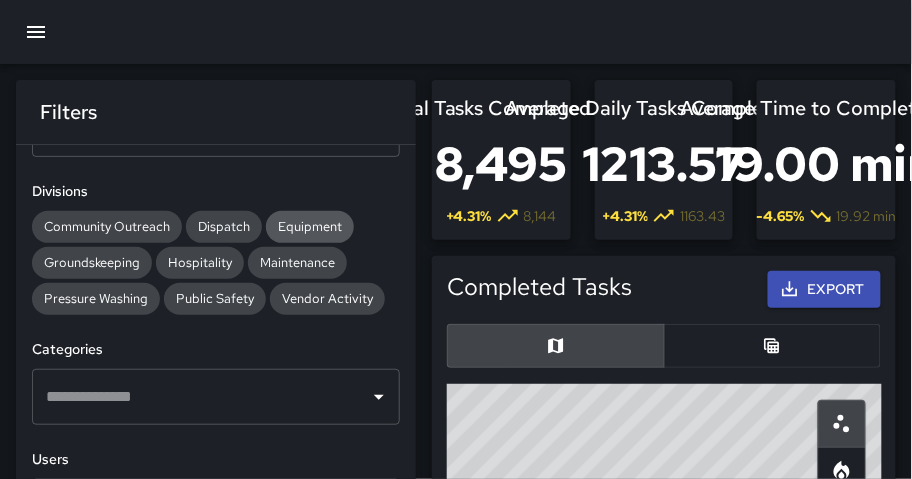 click on "Equipment" at bounding box center (310, 226) 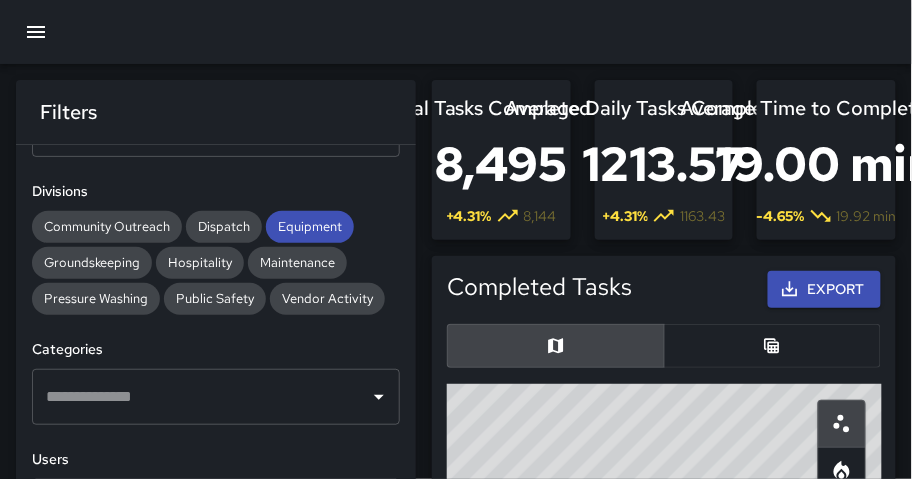 scroll, scrollTop: 242, scrollLeft: 0, axis: vertical 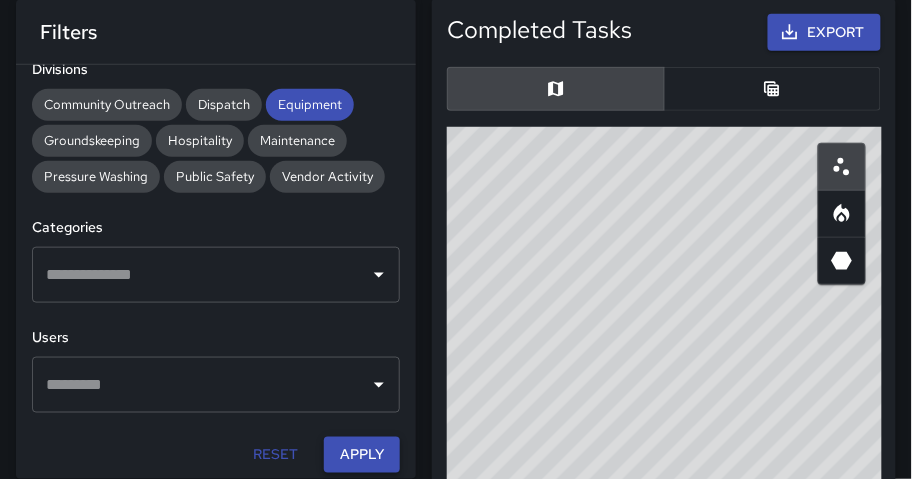 click on "Apply" at bounding box center [362, 455] 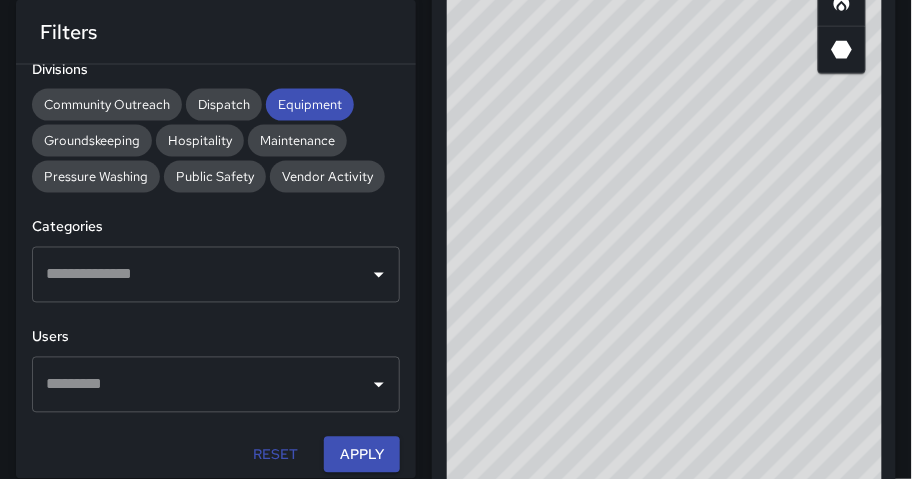 scroll, scrollTop: 477, scrollLeft: 0, axis: vertical 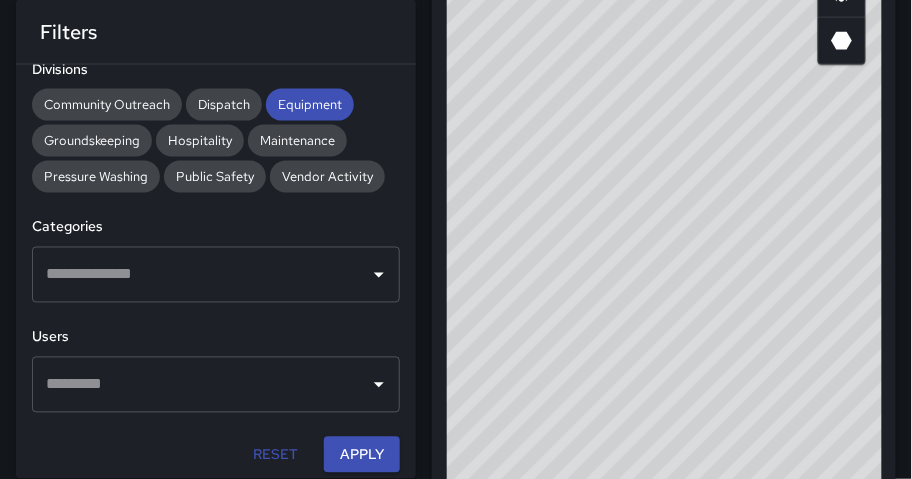 drag, startPoint x: 686, startPoint y: 310, endPoint x: 672, endPoint y: 279, distance: 34.0147 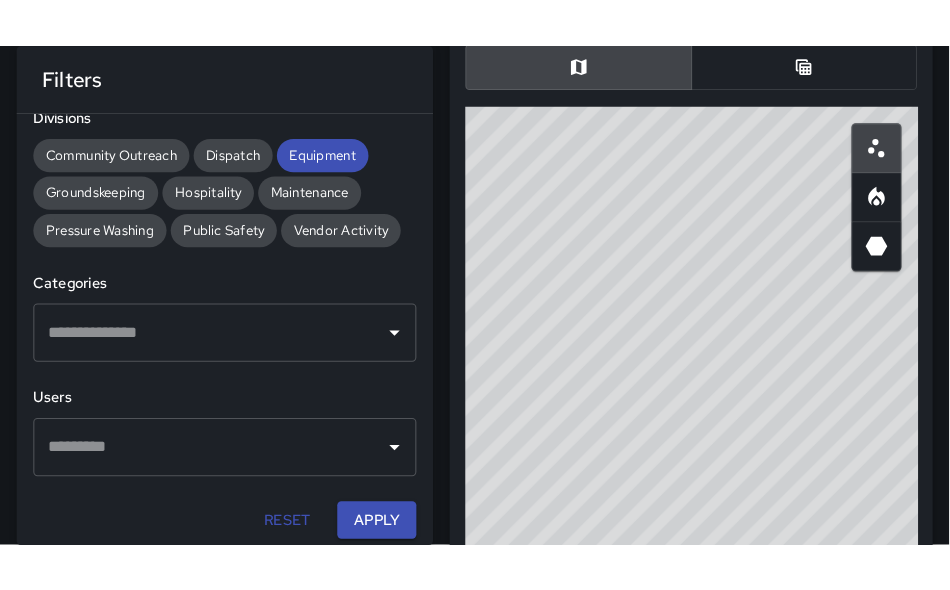 scroll, scrollTop: 0, scrollLeft: 0, axis: both 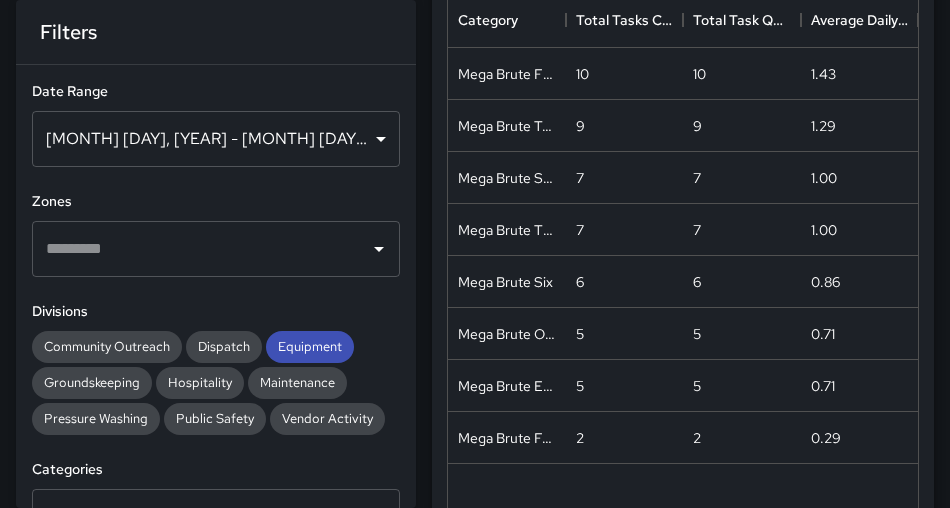 click on "[MONTH] [NUMBER], [YEAR] - [MONTH] [NUMBER], [YEAR]" at bounding box center [216, 139] 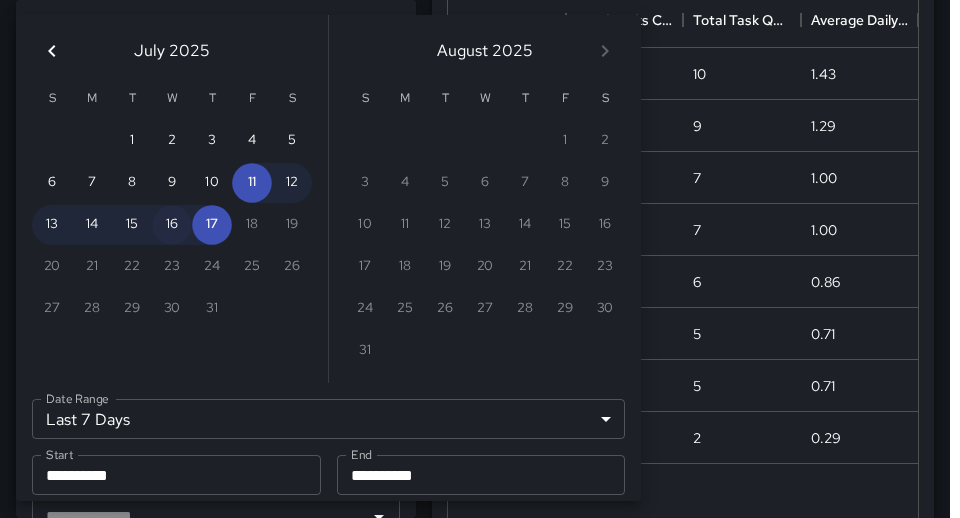 click on "16" at bounding box center (172, 225) 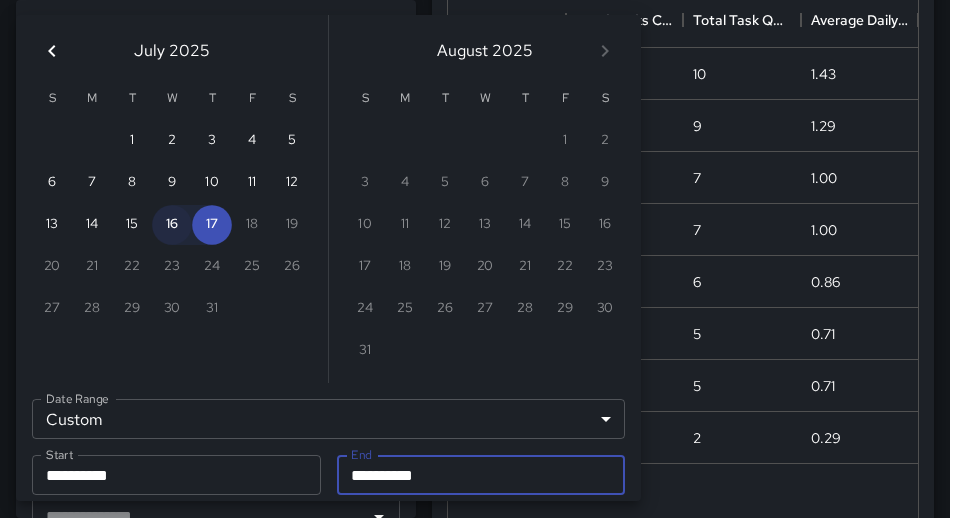 click on "16" at bounding box center (172, 225) 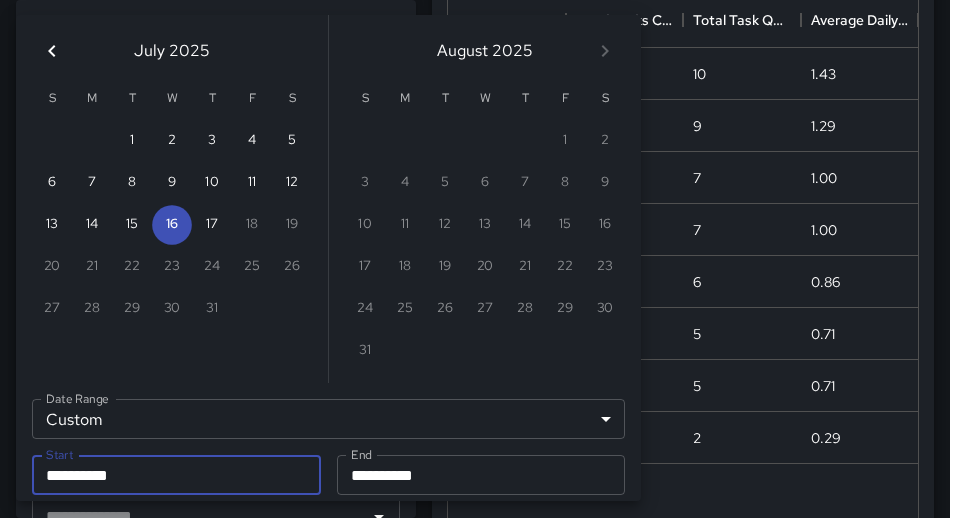 click on "24 25 26 27 28 29 30" at bounding box center [485, 309] 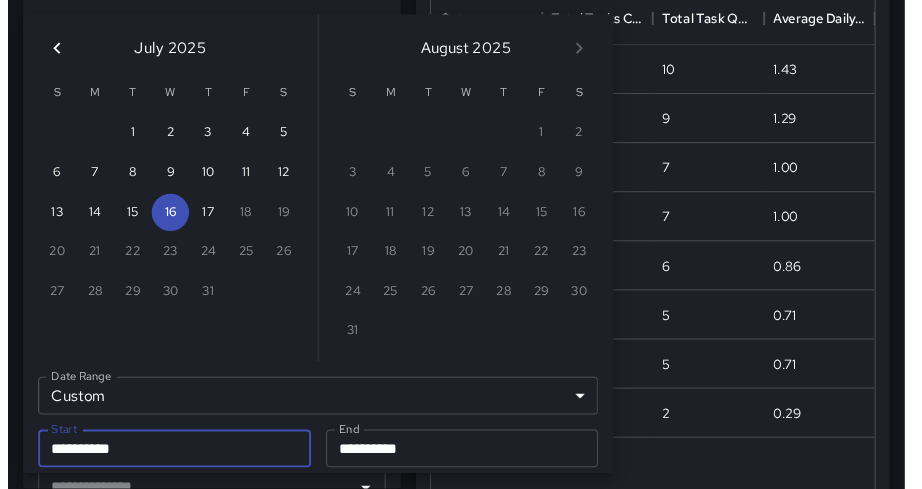 scroll, scrollTop: 588, scrollLeft: 422, axis: both 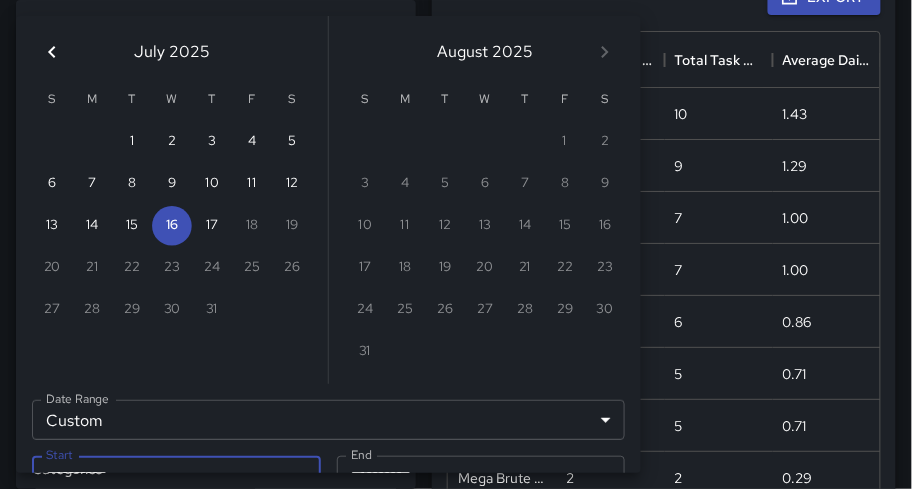 click on "10 11 12 13 14 15 16" at bounding box center [485, 226] 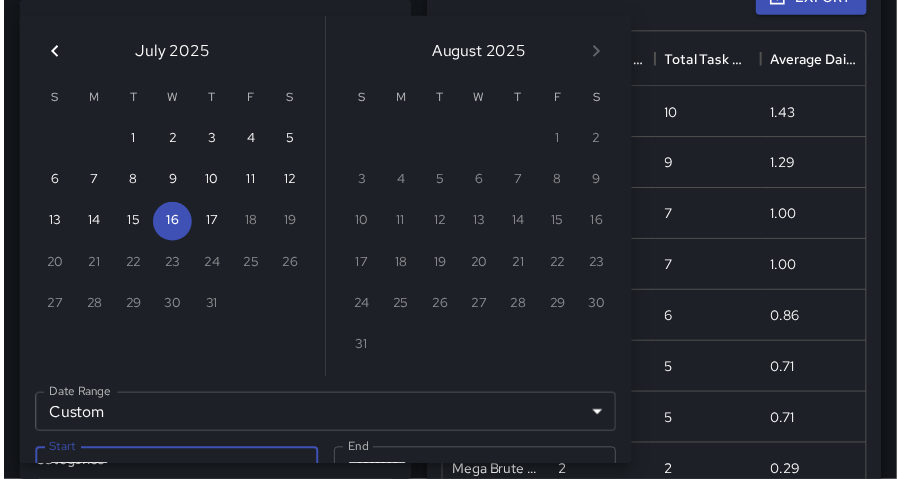 scroll, scrollTop: 11, scrollLeft: 11, axis: both 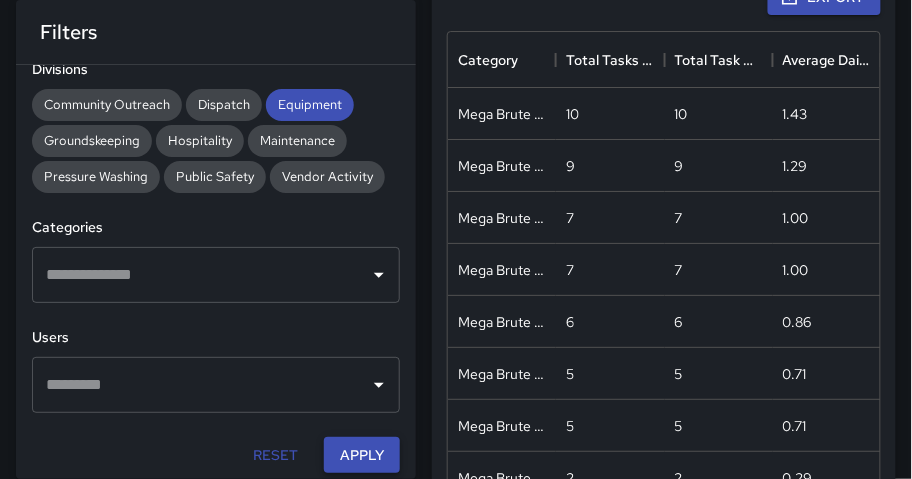 click on "Apply" at bounding box center [362, 455] 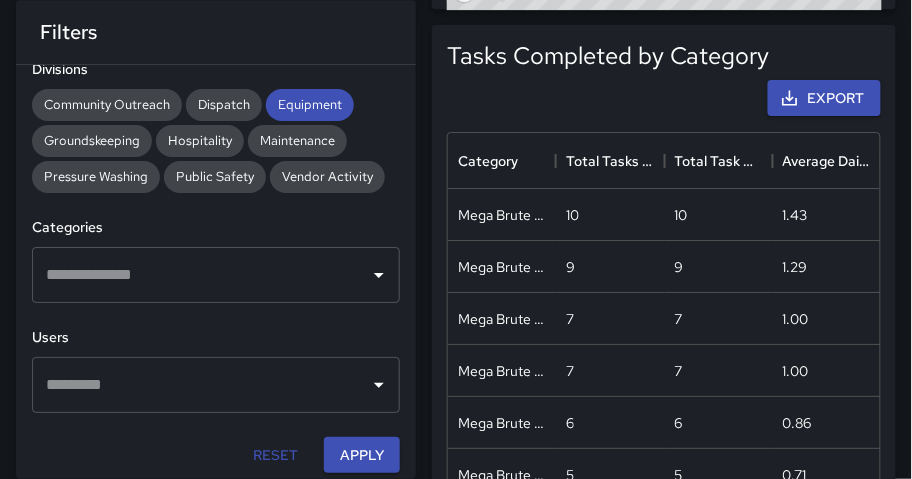 scroll, scrollTop: 1046, scrollLeft: 0, axis: vertical 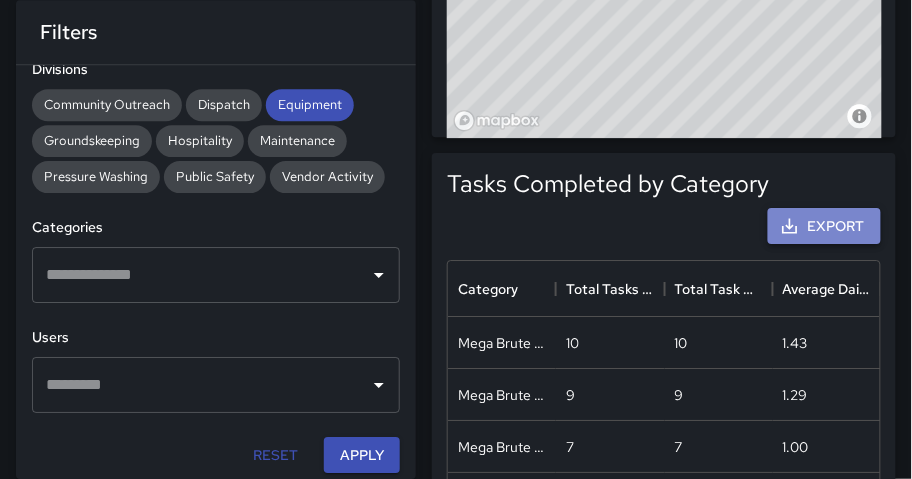 click on "Export" at bounding box center [824, 226] 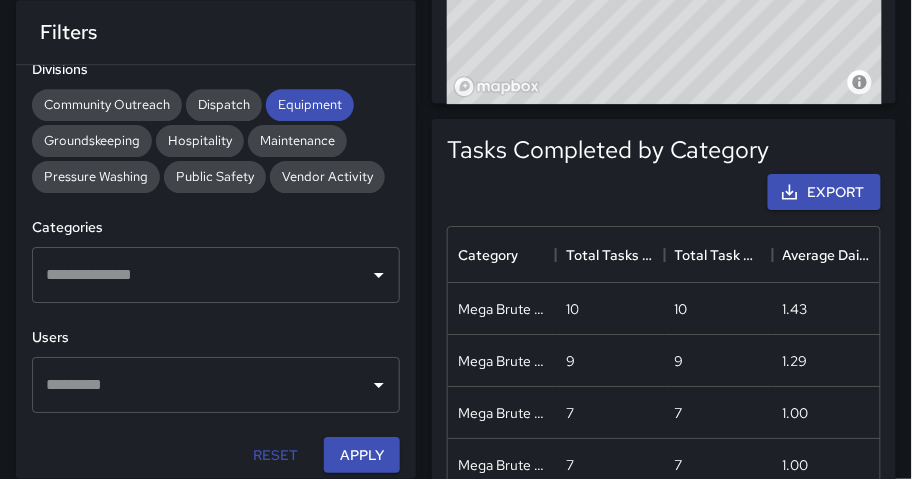 scroll, scrollTop: 1078, scrollLeft: 0, axis: vertical 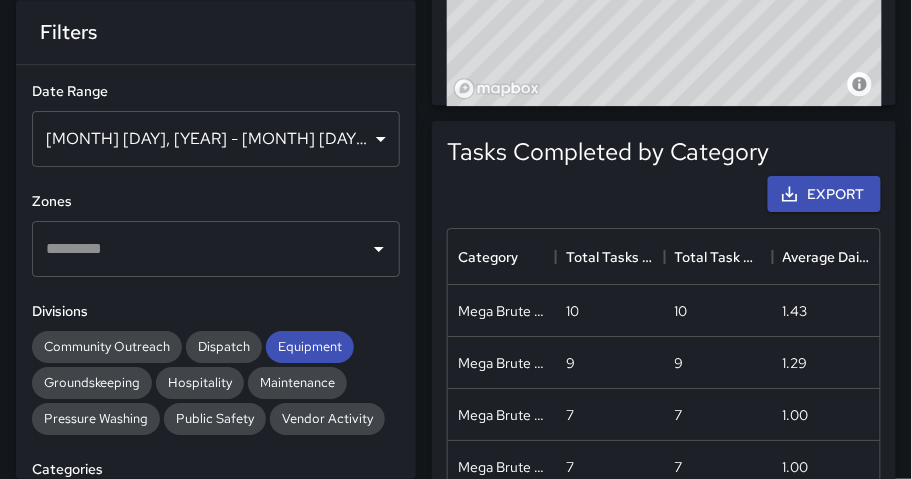click on "[MONTH] [NUMBER], [YEAR] - [MONTH] [NUMBER], [YEAR]" at bounding box center [216, 139] 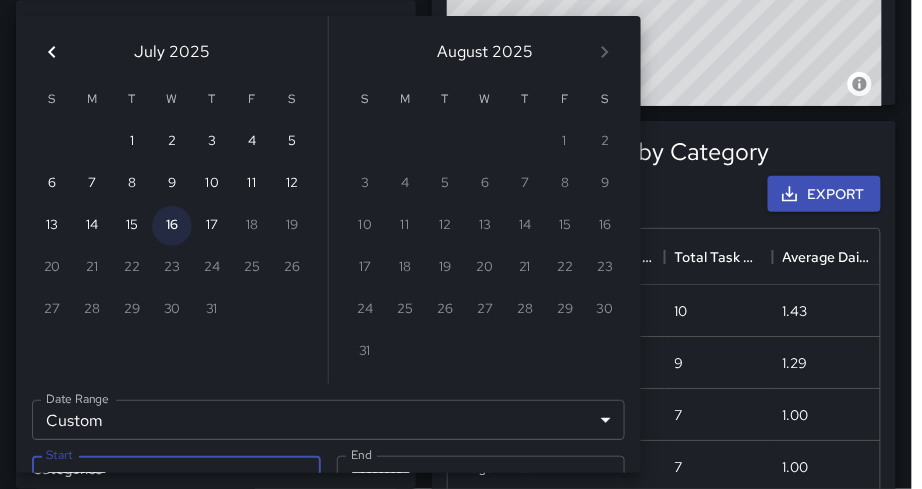 click on "16" at bounding box center (172, 226) 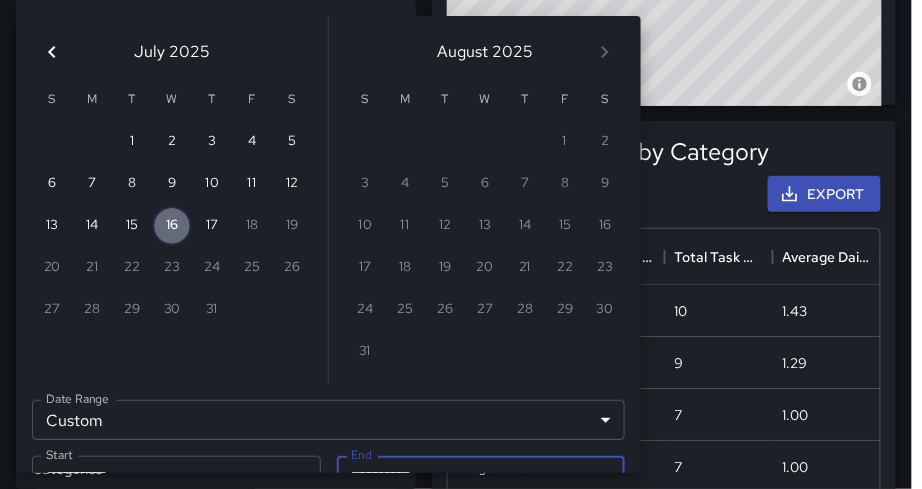 click on "16" at bounding box center [172, 226] 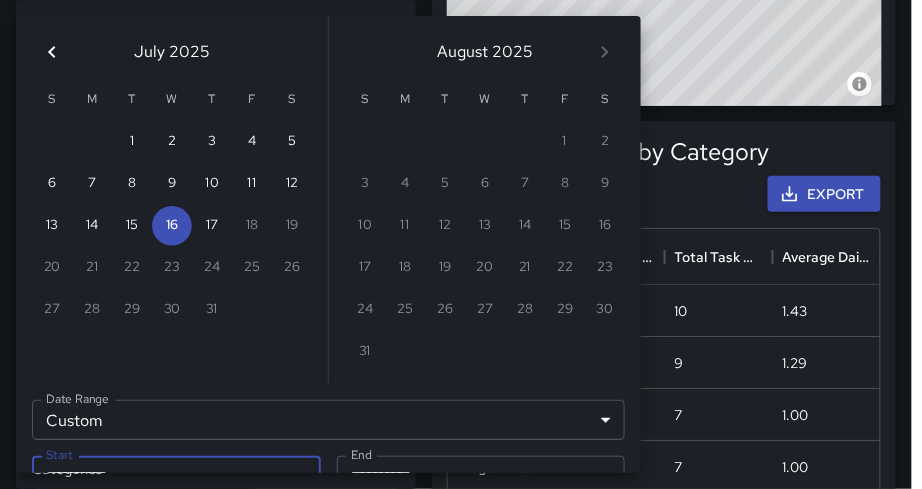 click on "**********" at bounding box center [328, 474] 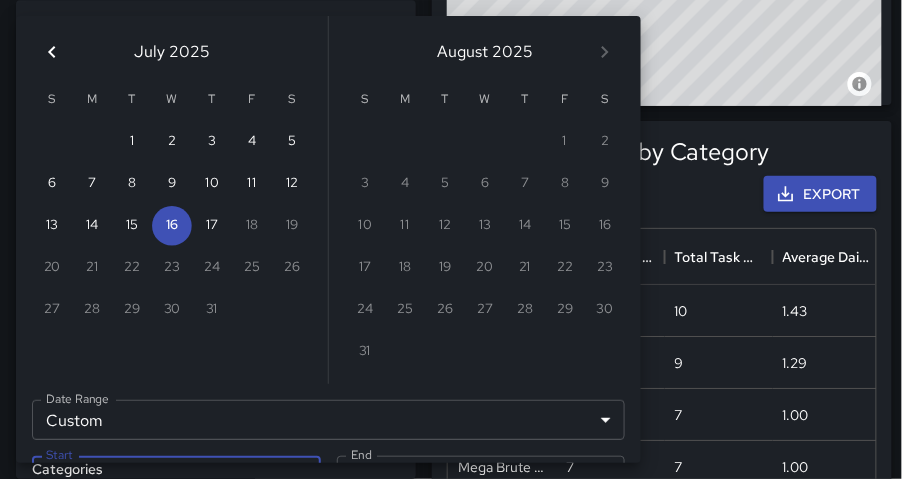 scroll, scrollTop: 11, scrollLeft: 11, axis: both 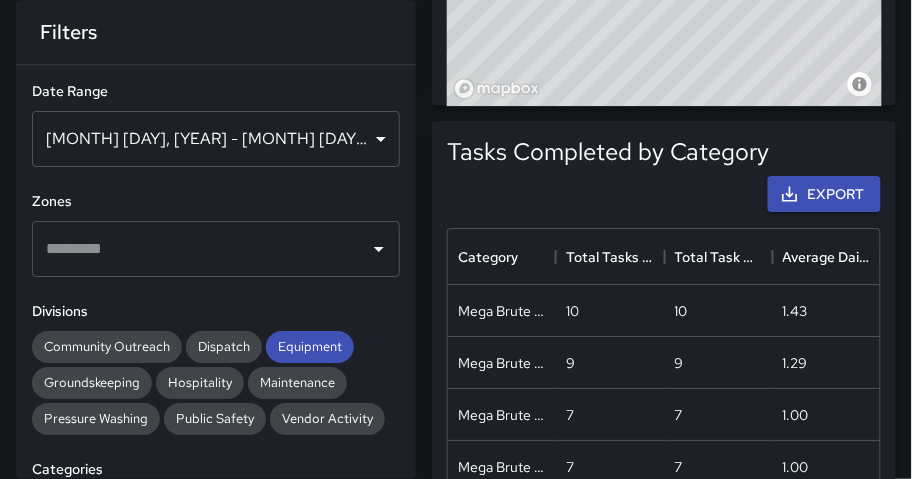 click on "[MONTH] [NUMBER], [YEAR] - [MONTH] [NUMBER], [YEAR]" at bounding box center [216, 139] 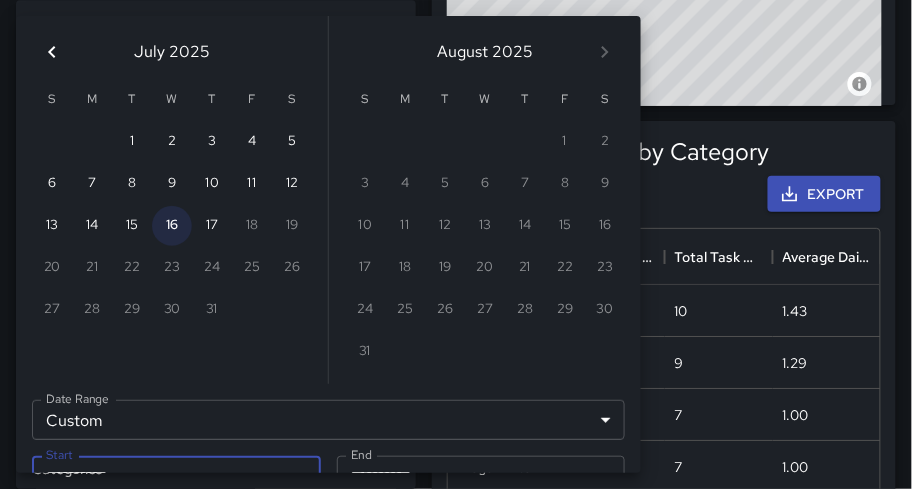 click on "16" at bounding box center [172, 226] 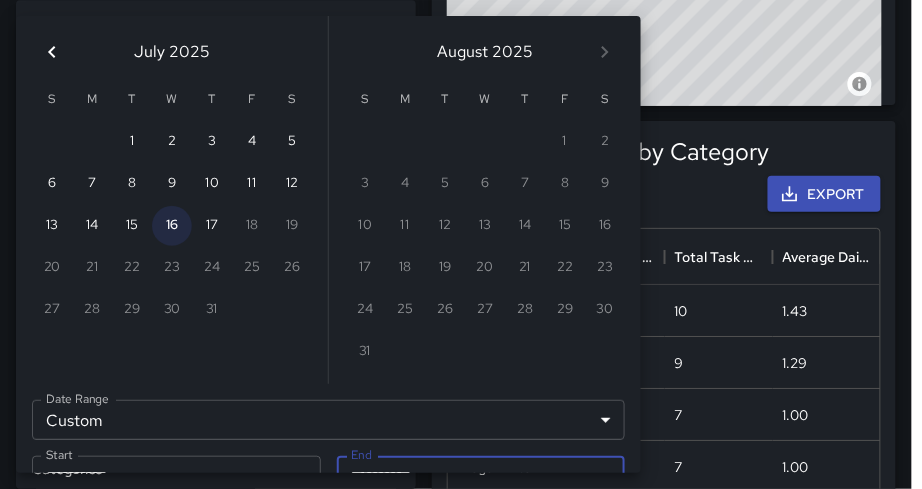 click on "16" at bounding box center [172, 226] 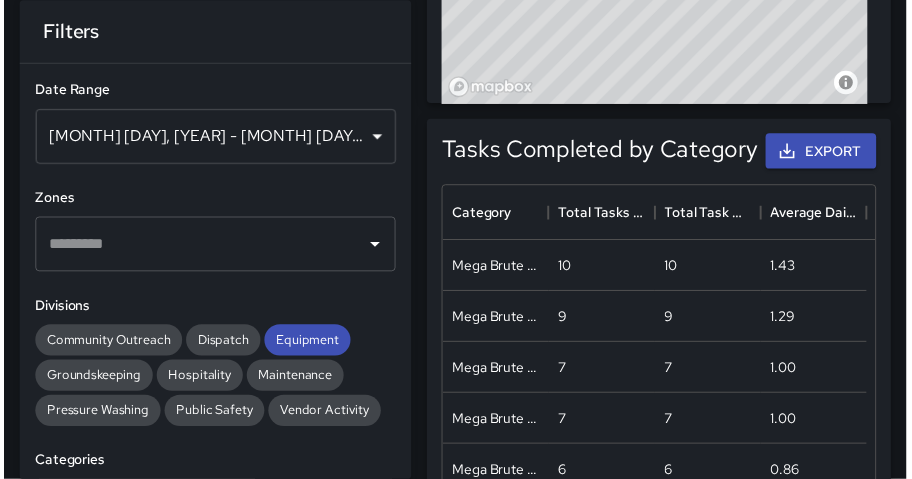 scroll, scrollTop: 11, scrollLeft: 11, axis: both 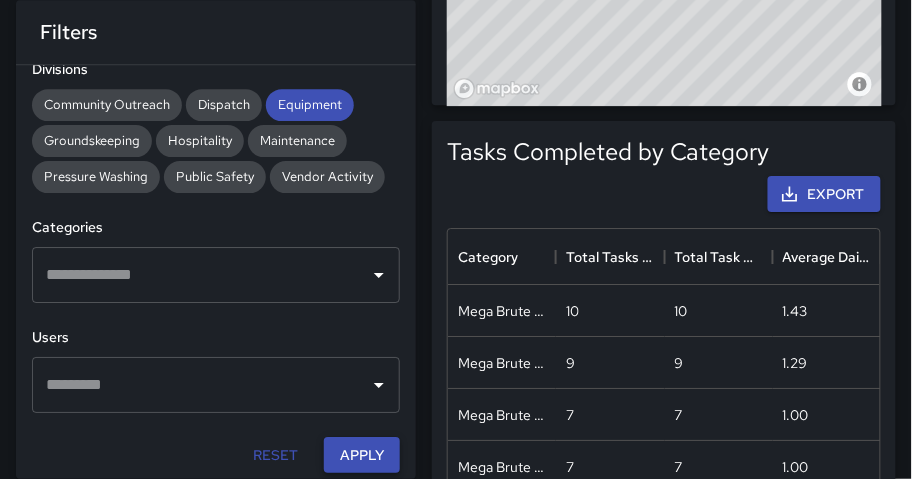 click on "Apply" at bounding box center (362, 455) 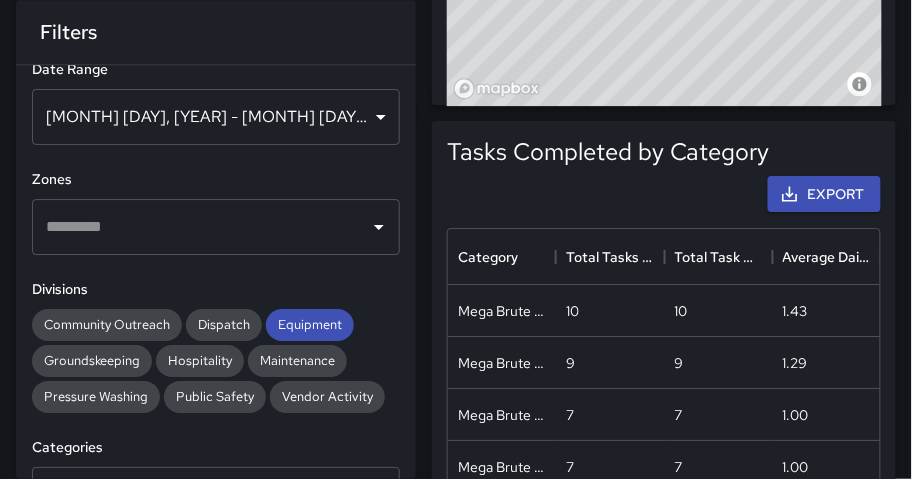 scroll, scrollTop: 0, scrollLeft: 0, axis: both 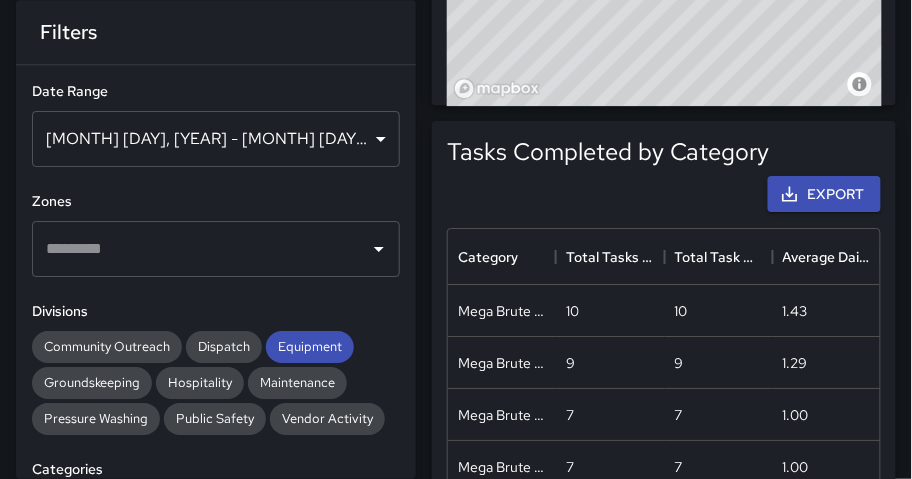 click on "[MONTH] [NUMBER], [YEAR] - [MONTH] [NUMBER], [YEAR]" at bounding box center (216, 139) 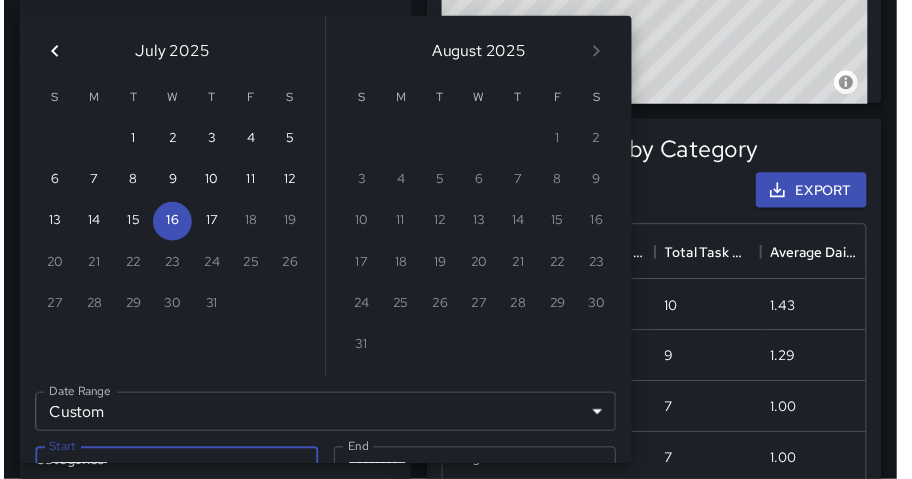 scroll, scrollTop: 11, scrollLeft: 11, axis: both 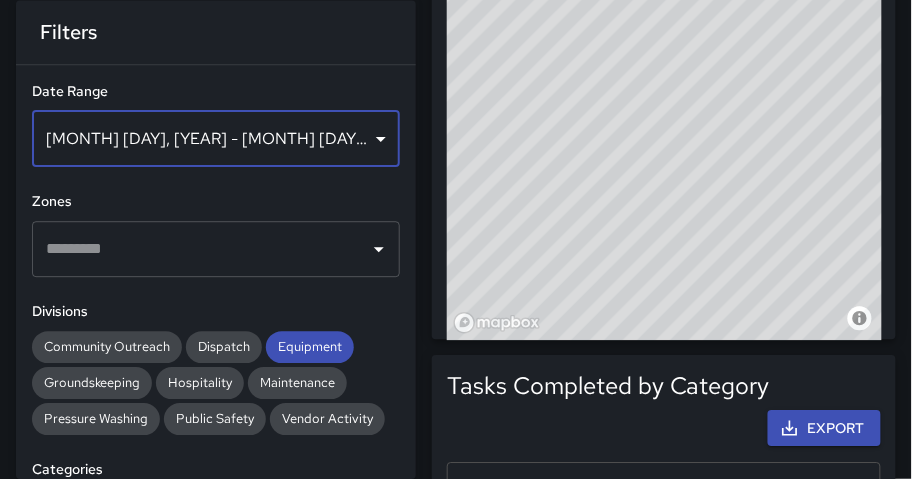 click on "[MONTH] [NUMBER], [YEAR] - [MONTH] [NUMBER], [YEAR]" at bounding box center [216, 139] 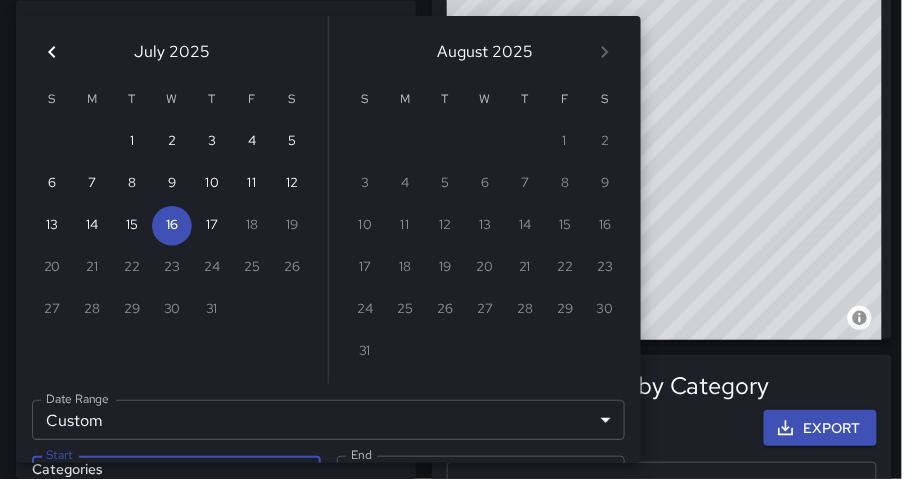 scroll, scrollTop: 11, scrollLeft: 11, axis: both 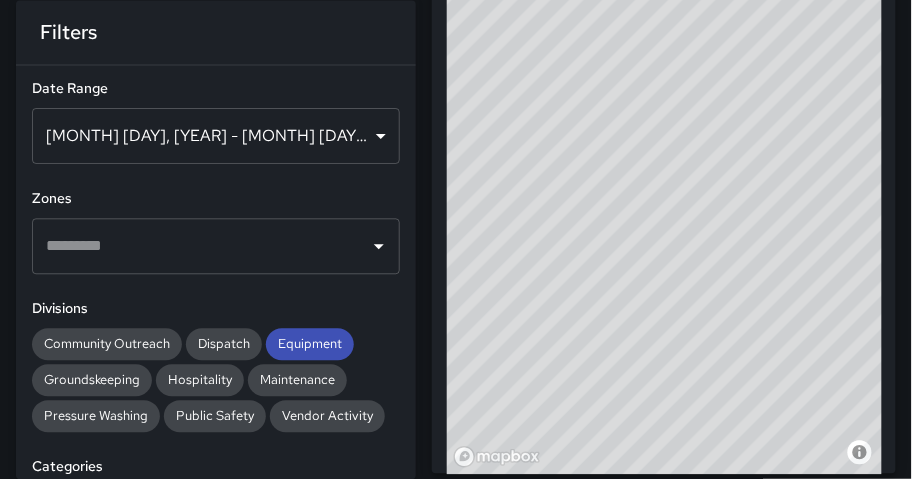 click on "[MONTH] [NUMBER], [YEAR] - [MONTH] [NUMBER], [YEAR]" at bounding box center (216, 136) 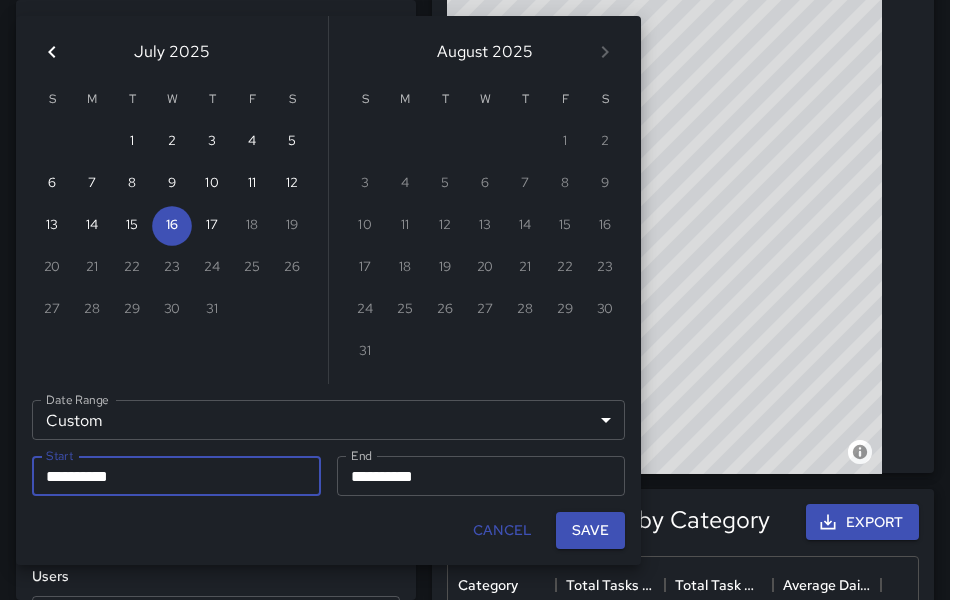scroll, scrollTop: 11, scrollLeft: 11, axis: both 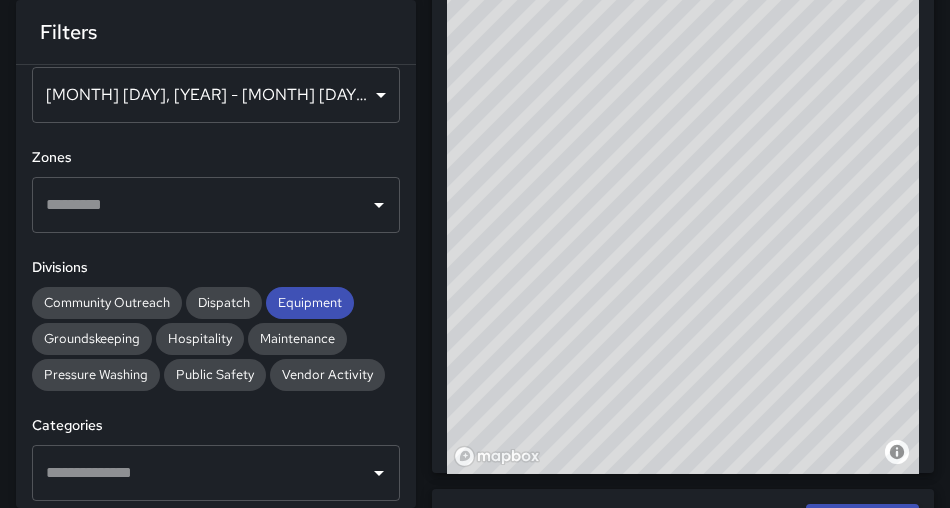 click on "[MONTH] [NUMBER], [YEAR] - [MONTH] [NUMBER], [YEAR]" at bounding box center (216, 95) 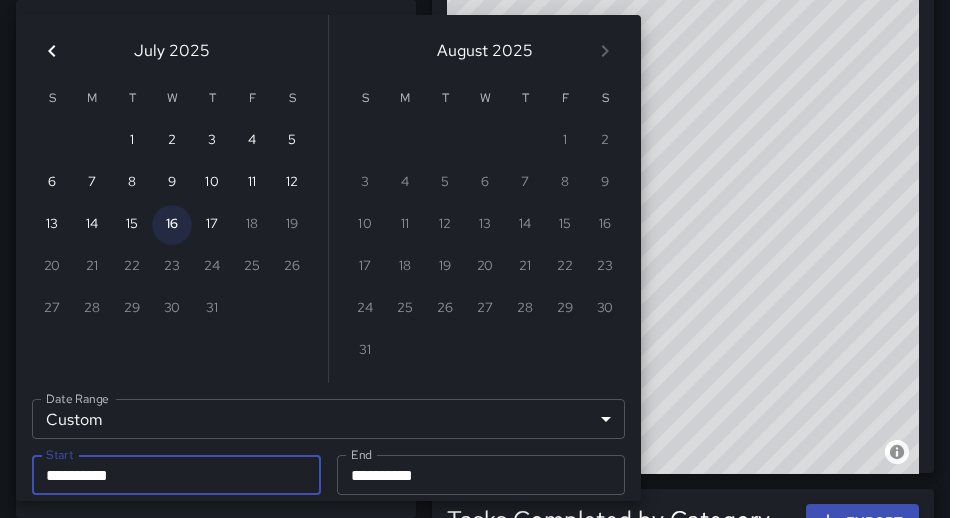 click on "16" at bounding box center (172, 225) 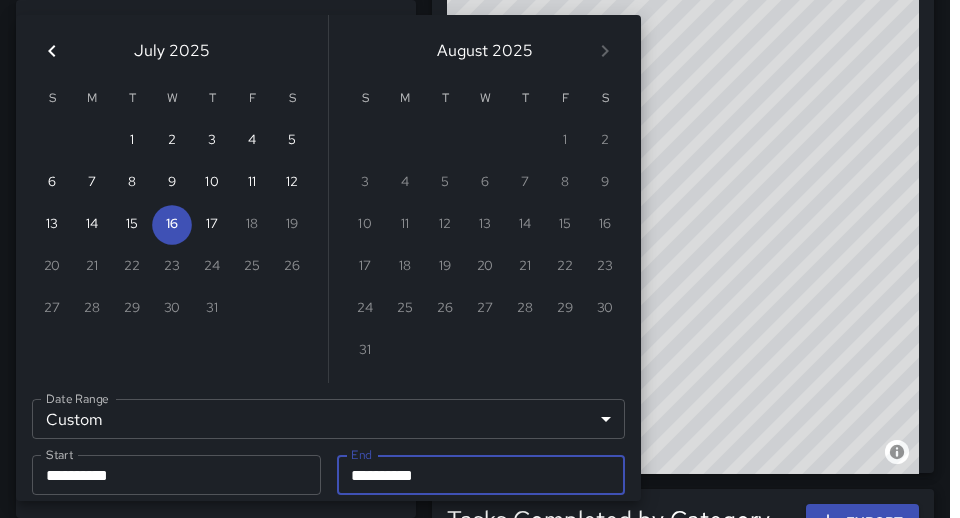 drag, startPoint x: 953, startPoint y: 100, endPoint x: 952, endPoint y: 155, distance: 55.00909 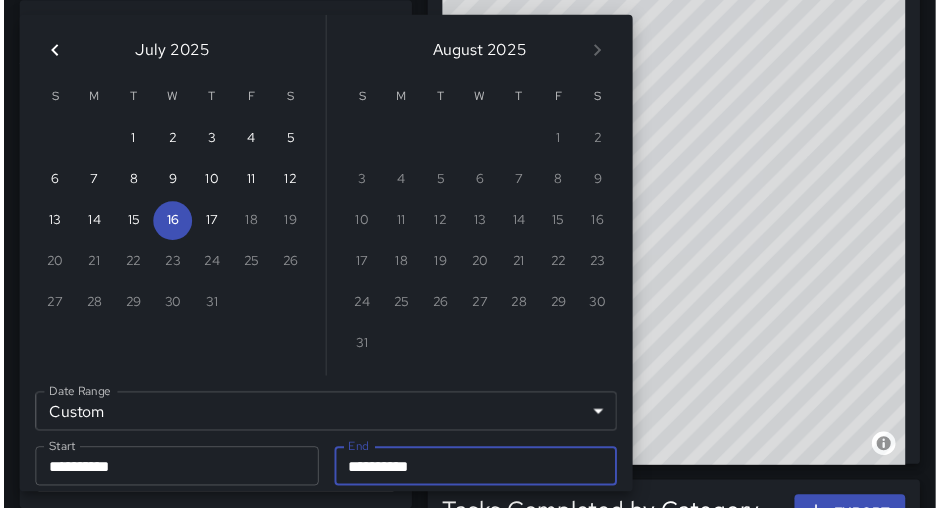 scroll, scrollTop: 11, scrollLeft: 11, axis: both 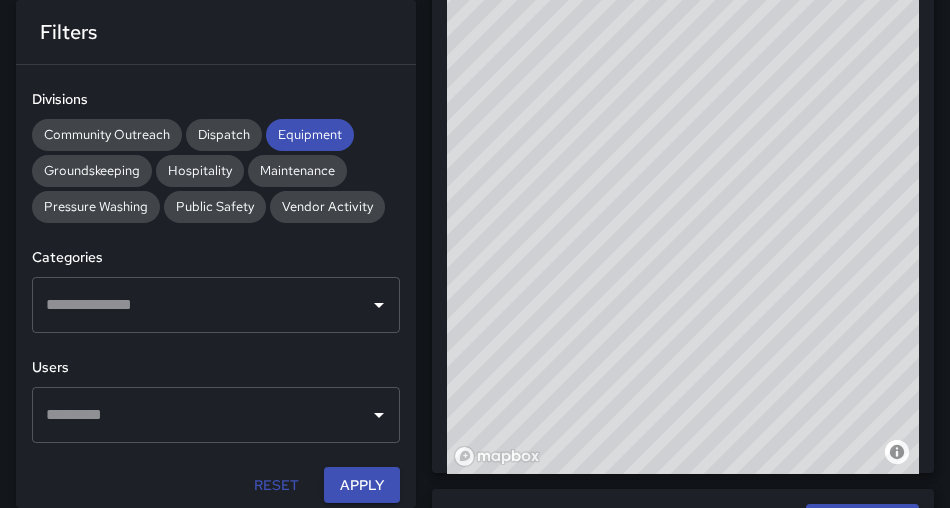 click on "Reset" at bounding box center (276, 485) 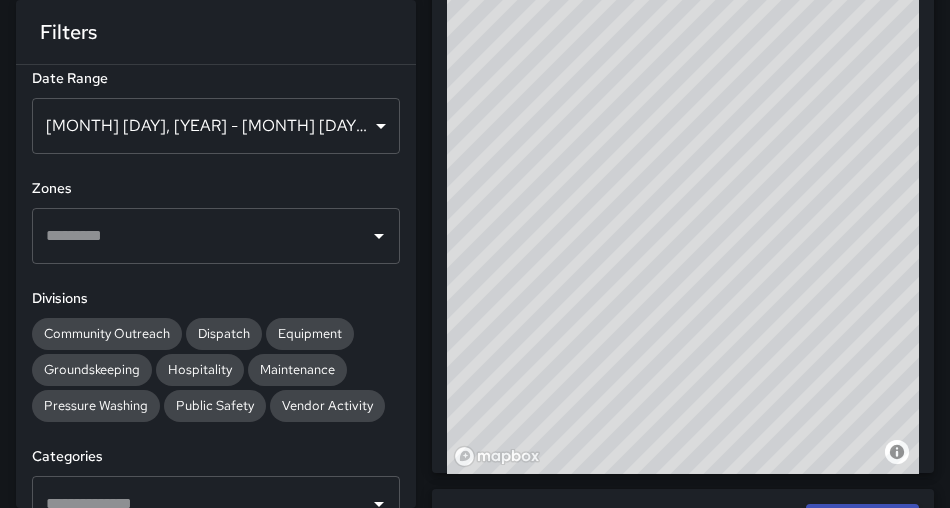 scroll, scrollTop: 10, scrollLeft: 0, axis: vertical 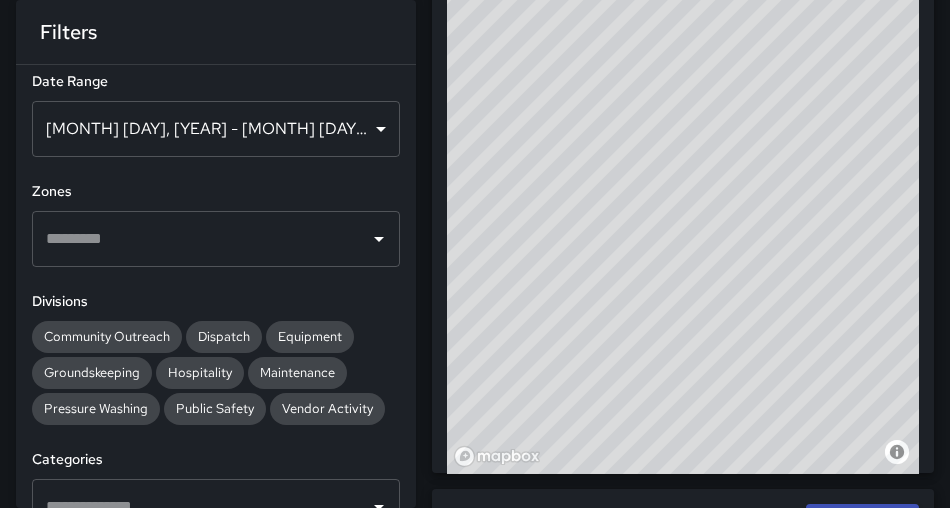 click on "[MONTH] [NUMBER], [YEAR] - [MONTH] [NUMBER], [YEAR]" at bounding box center (216, 129) 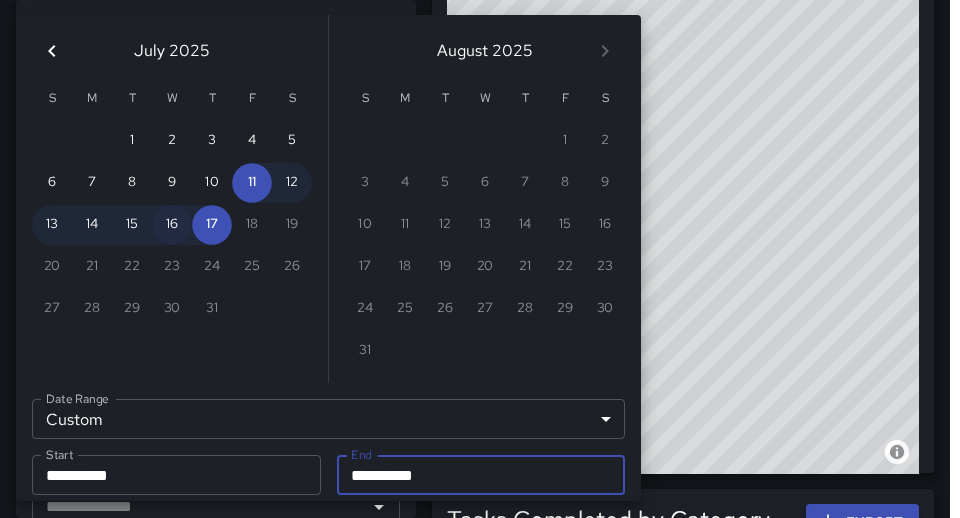 click on "16" at bounding box center (172, 225) 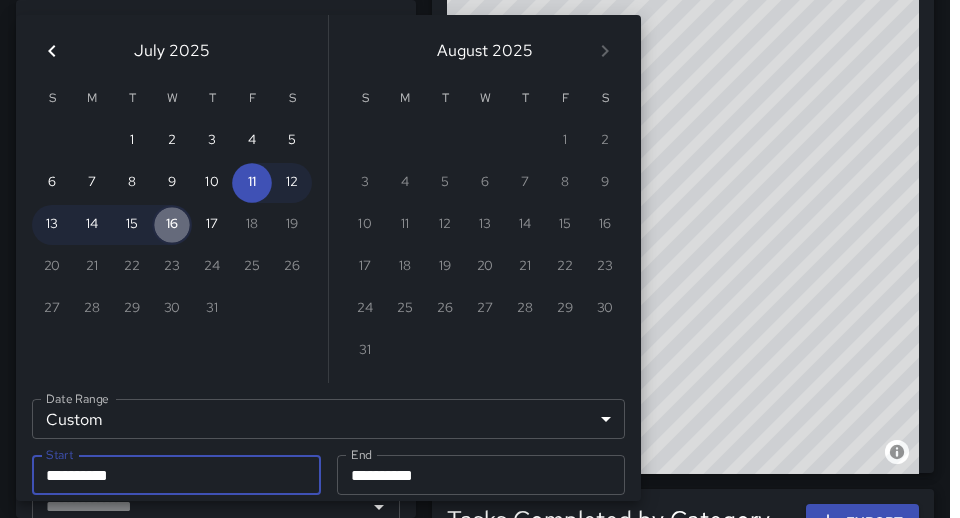 click on "16" at bounding box center (172, 225) 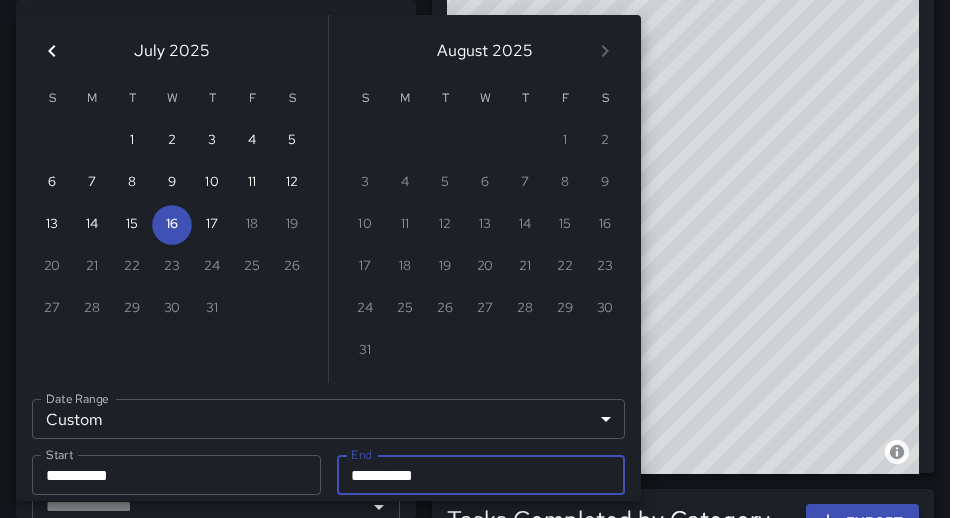 click on "17 18 19 20 21 22 23" at bounding box center (485, 267) 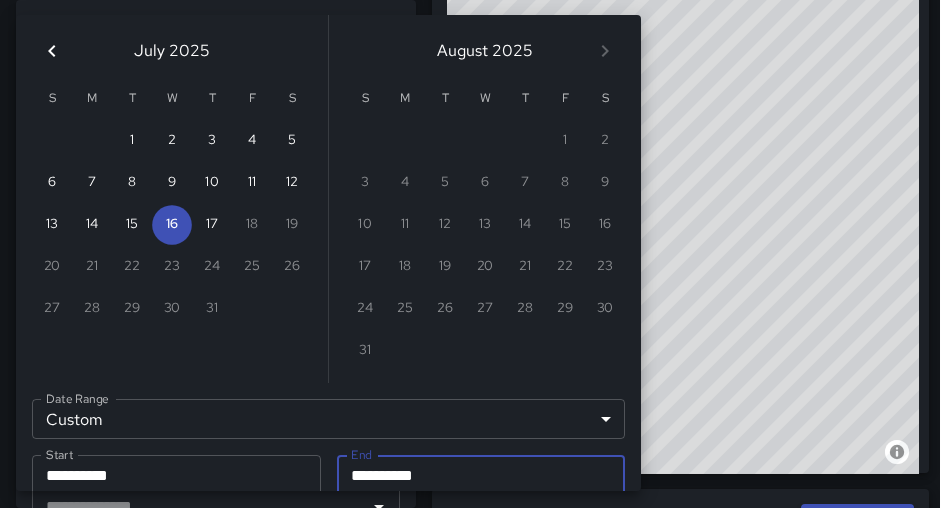 scroll, scrollTop: 11, scrollLeft: 11, axis: both 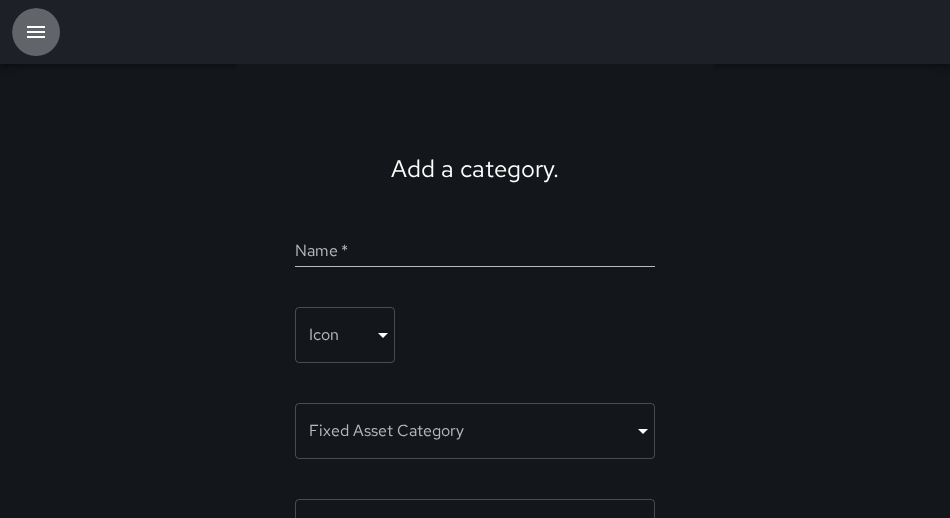 click 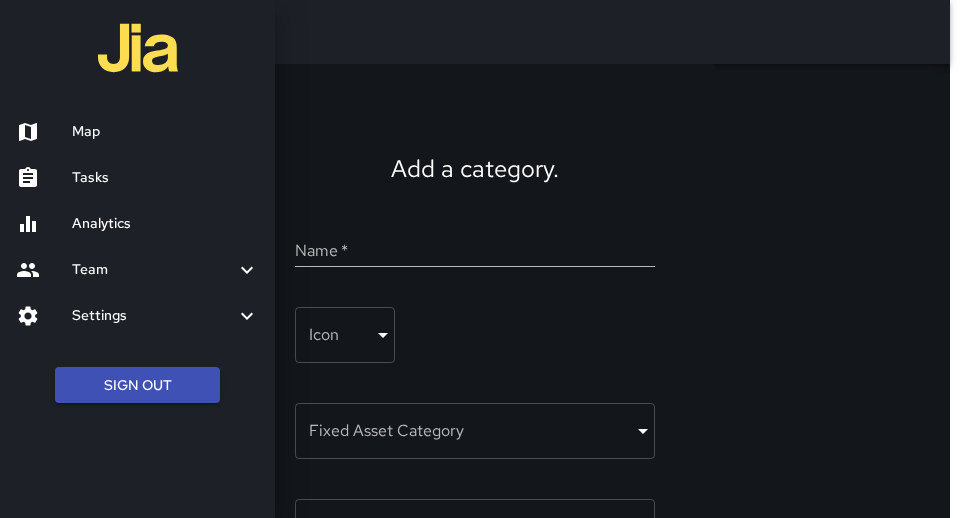 click on "Analytics" at bounding box center (165, 224) 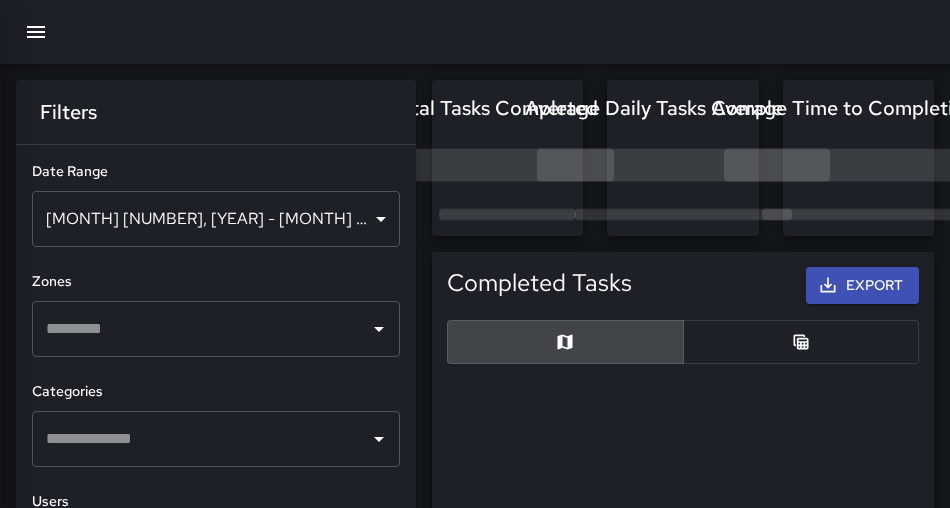 scroll, scrollTop: 11, scrollLeft: 11, axis: both 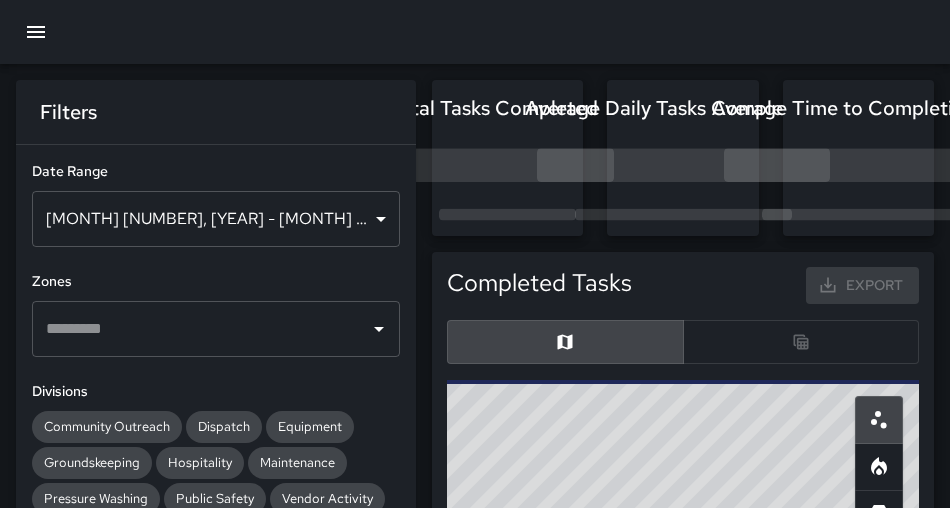 click on "[MONTH] [NUMBER], [YEAR] - [MONTH] [NUMBER], [YEAR]" at bounding box center [216, 219] 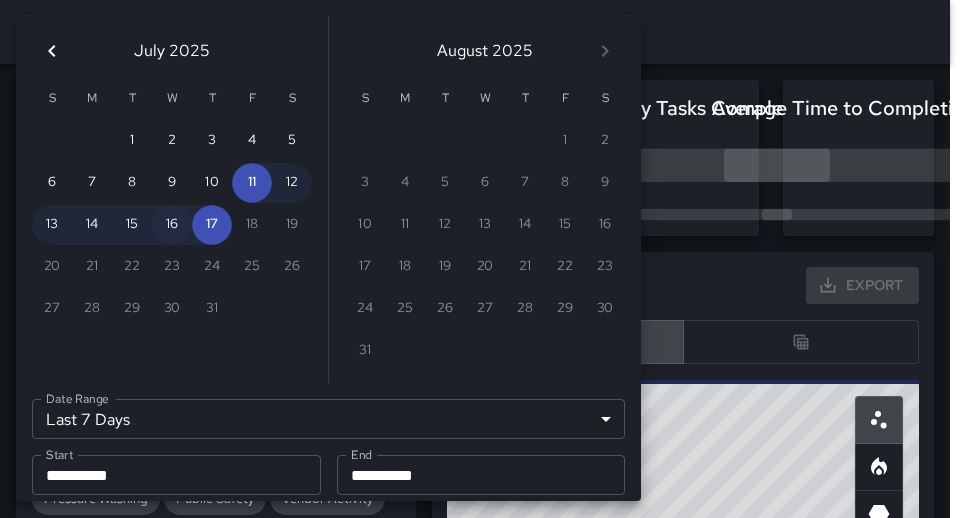click on "16" at bounding box center [172, 225] 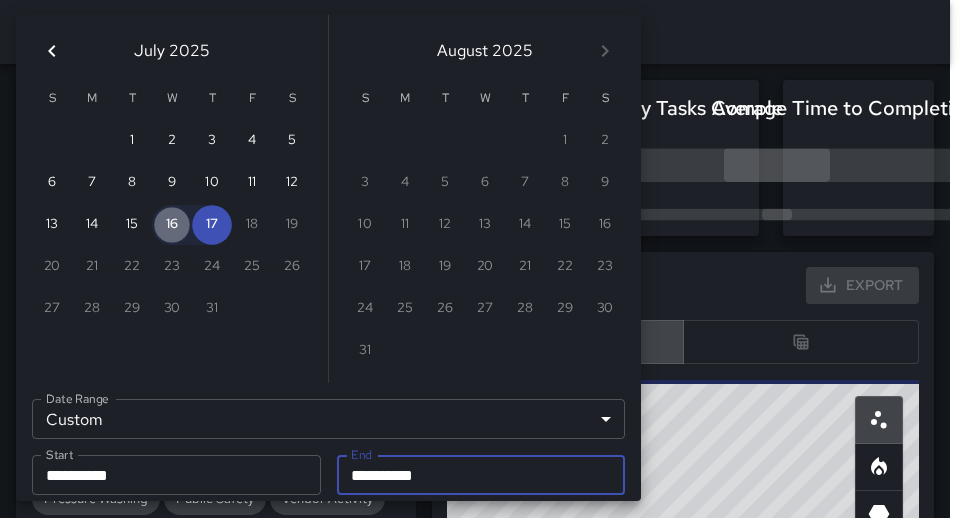 click on "16" at bounding box center [172, 225] 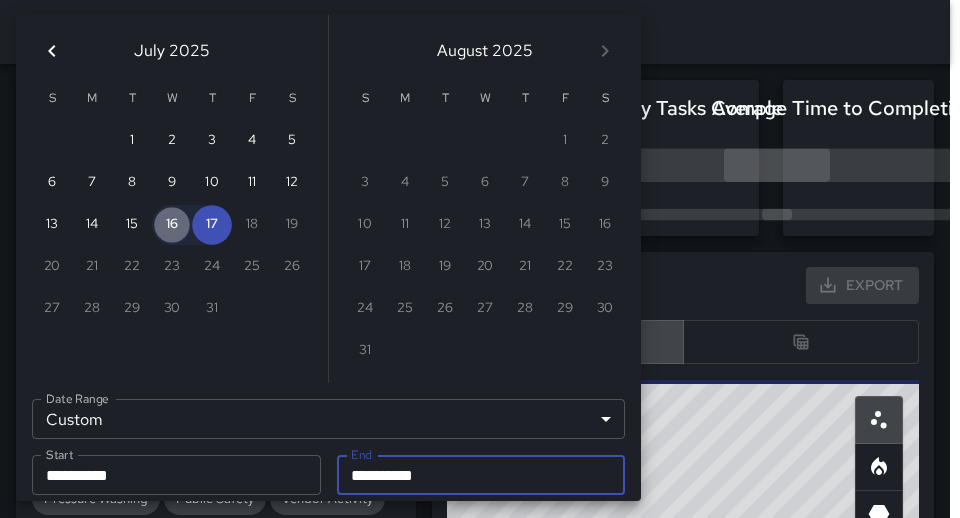 type on "**********" 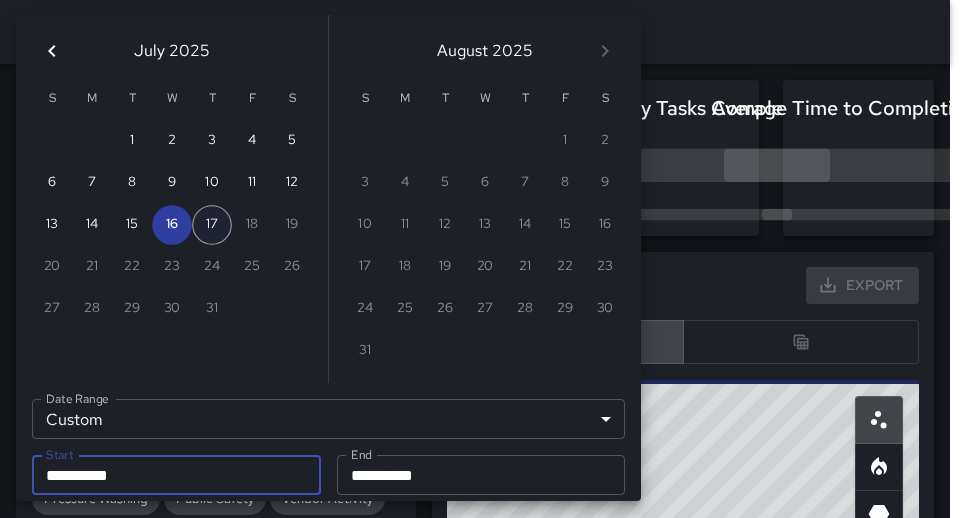 type 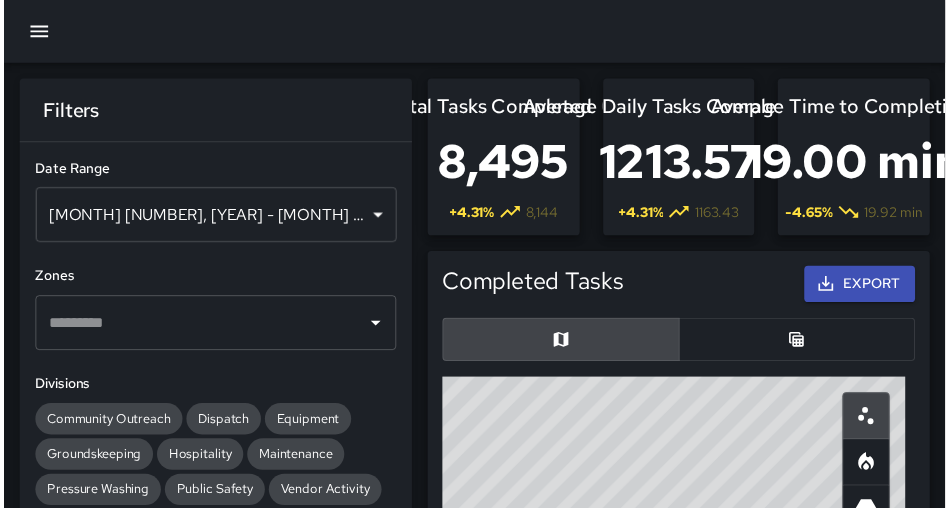 scroll, scrollTop: 495, scrollLeft: 0, axis: vertical 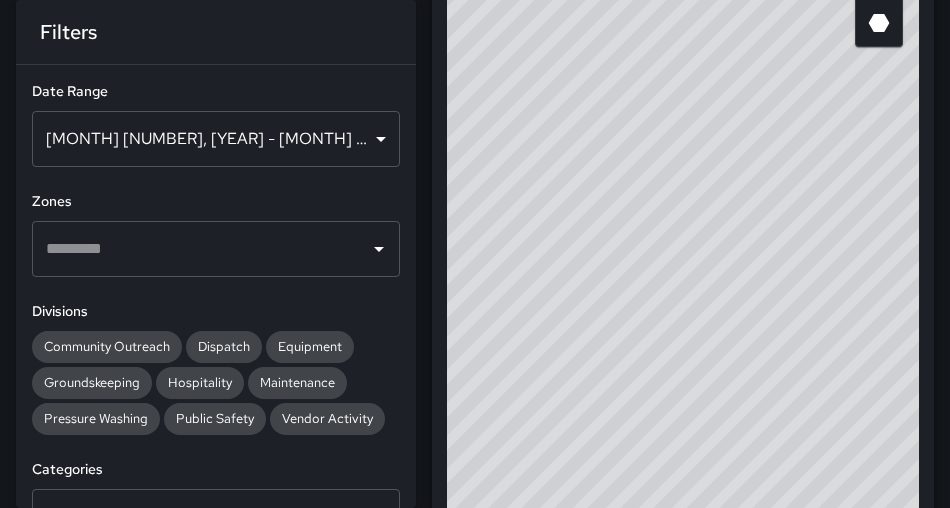 click on "Tasks Completed by Category Export Category Total Tasks Completed Total Task Quantity Average Daily Tasks Completed 30 Second Engagement Conducted 1753 1753 250.43 Business Check In Conducted 1350 1350 192.86 Block Face Detailed 1039 1039 148.43 Bag of Trash Collected 886 886 126.57 Trash Can Topped Off Wiped Down 505 505 72.14 Illegal Dumping Removed 375 375 53.57 Directions Provided 350 350 50.00 Graffiti Sticker Abated Small 342 342 48.86 BioHazard Removed 299 299 42.71 Planter Watered 294 294 42.00 TPUP Service Requested 219 219 31.29 Graffiti Abated Large 218 218 31.14 Welfare Check Conducted 210 210 30.00 128 128 18.29" at bounding box center [683, 681] 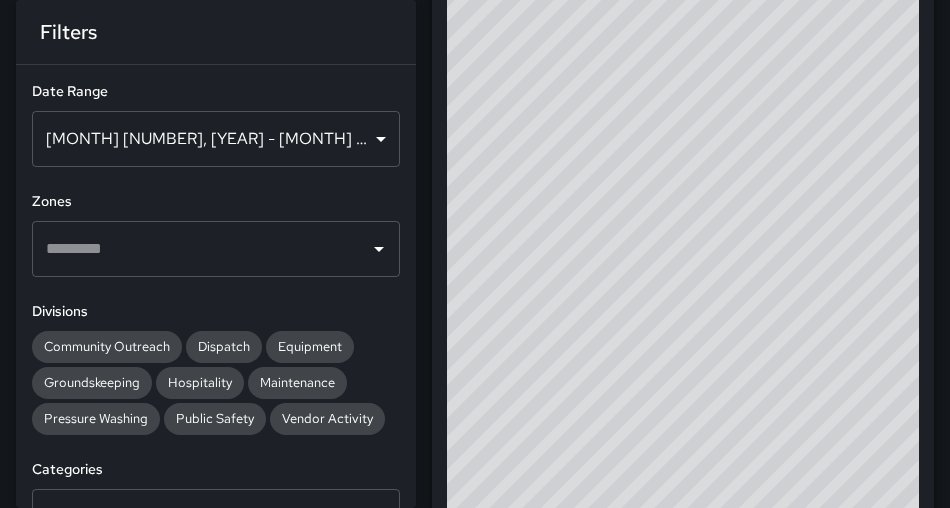 scroll, scrollTop: 667, scrollLeft: 0, axis: vertical 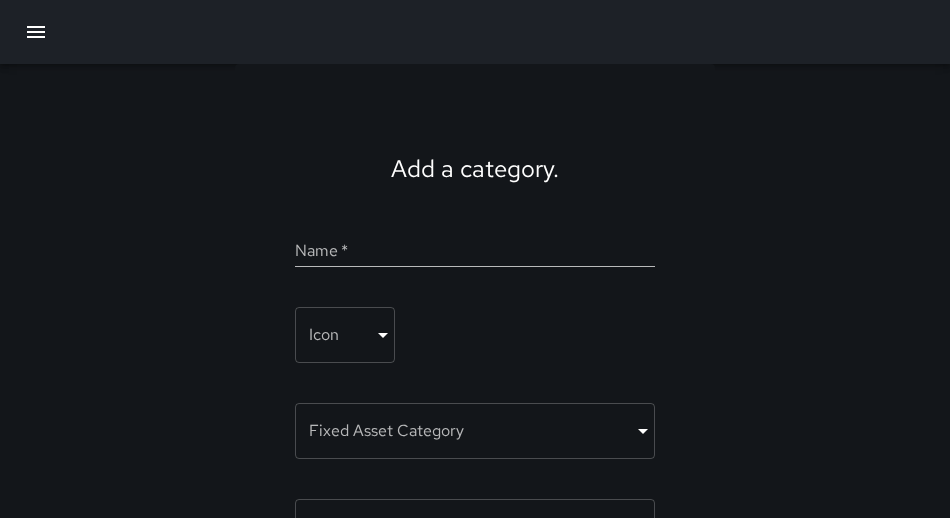 click 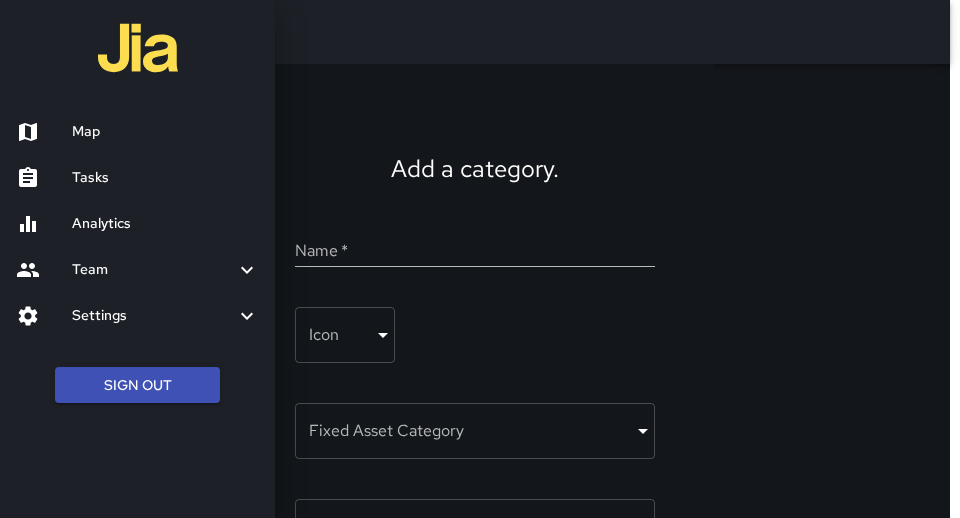 click on "Map" at bounding box center (165, 132) 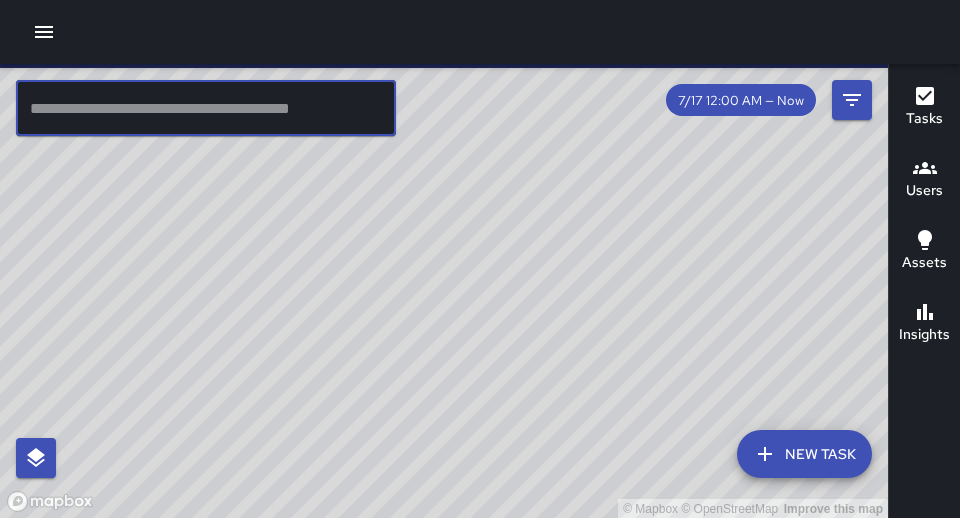 click at bounding box center [206, 108] 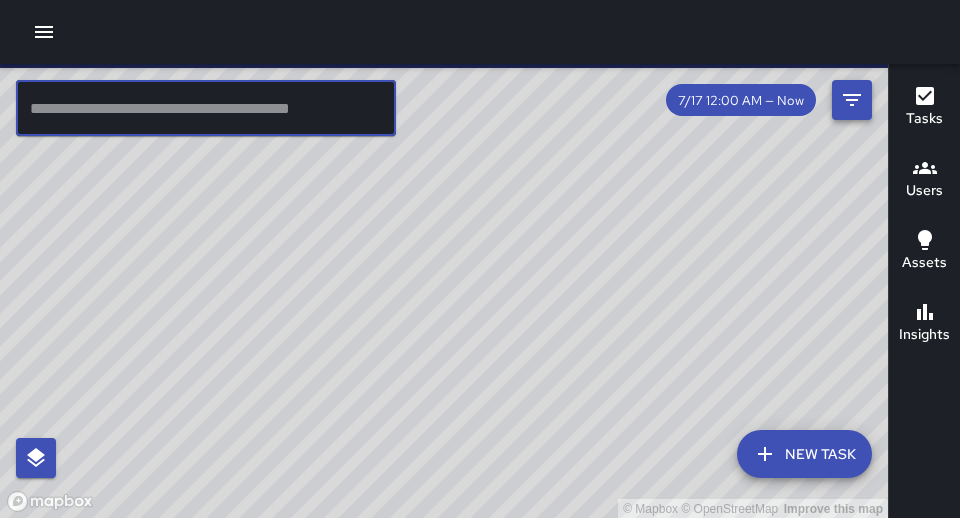 click 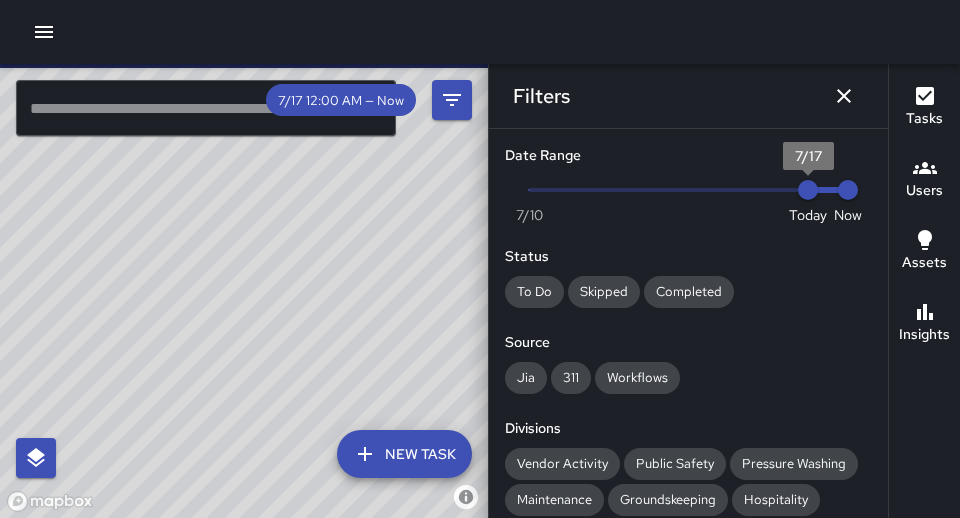 click on "7/17" at bounding box center (808, 190) 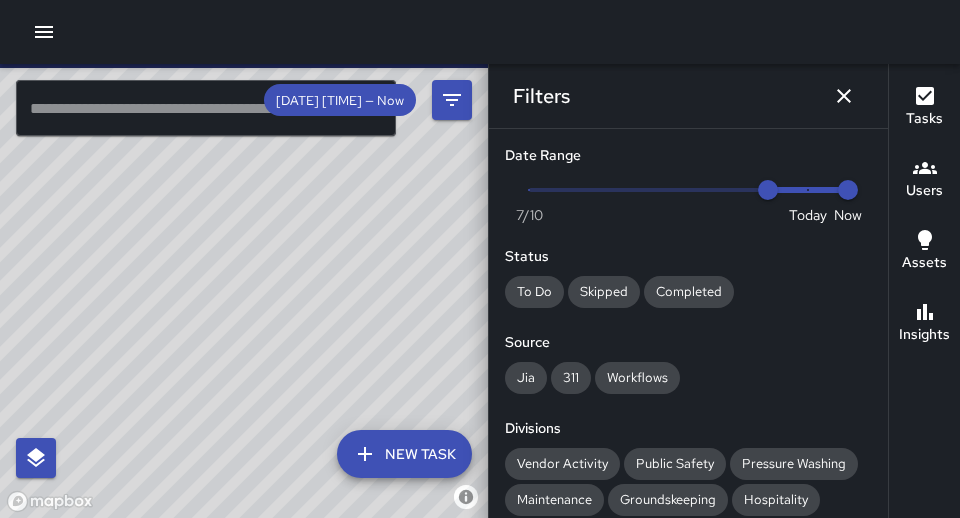 click at bounding box center (206, 108) 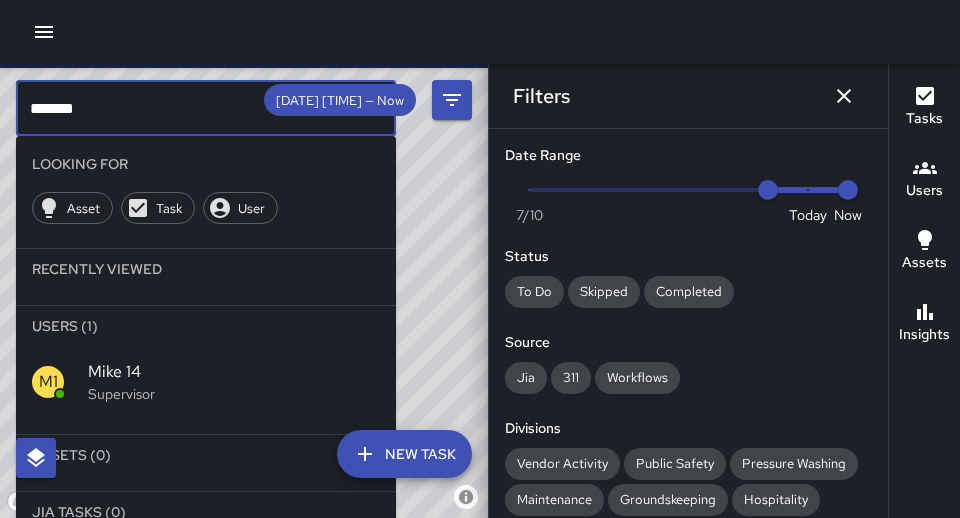 type on "*******" 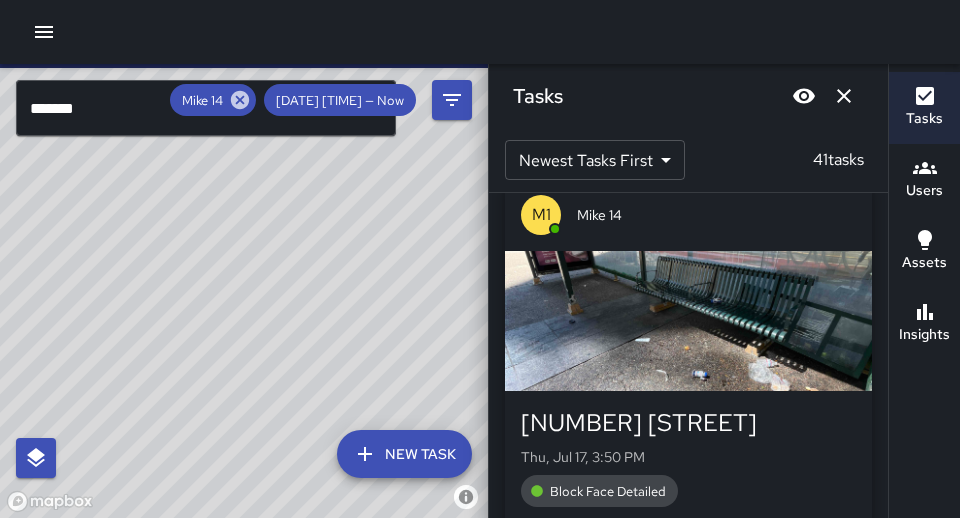 scroll, scrollTop: 161, scrollLeft: 0, axis: vertical 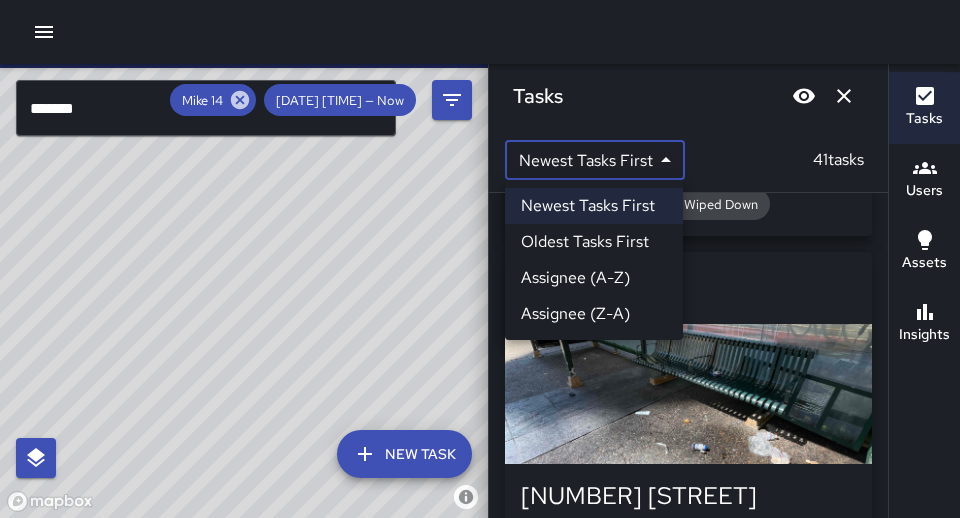 click on "© Mapbox   © OpenStreetMap   Improve this map ******* ​ New Task [FIRST] 14 7/16 12:00 AM — Now Map Layers Tasks Users Assets Location History Tasks Newest Tasks First * ​ 41  tasks M1 [FIRST] 14 1111 [STREET] Thu, Jul 17, 3:51 PM Trash Can Topped Off Wiped Down M1 [FIRST] 14 1120 [STREET] Thu, Jul 17, 3:50 PM Block Face Detailed M1 [FIRST] 14 1245 [STREET] Thu, Jul 17, 3:45 PM Graffiti Abated Large M1 [FIRST] 14 1312 [STREET] Thu, Jul 17, 3:44 PM Graffiti Abated Large M1 [FIRST] 14 1312 [STREET] Thu, Jul 17, 3:41 PM Graffiti Abated Large Filters Date Range Now Today 7/10 7/16 3:58 pm Status To Do Skipped Completed Source [PERSON] 311 Workflows Divisions Vendor Activity Public Safety Pressure Washing Maintenance Groundskeeping Hospitality Equipment Community Outreach Dispatch Categories ​ Users [FIRST] 14 ​ Assets ​ Reset Apply Users Most completed tasks * ​ 78  users M1 [FIRST] 14 Supervisor Tasks 41  /  41 Time 0h 33m 3:21 - 3:54 PM Distance 1.25  miles M6 [FIRST] 6 Supervisor Tasks 0  /  0 Time 5h 59m 6:58 AM - 2:23 PM TG" at bounding box center [480, 259] 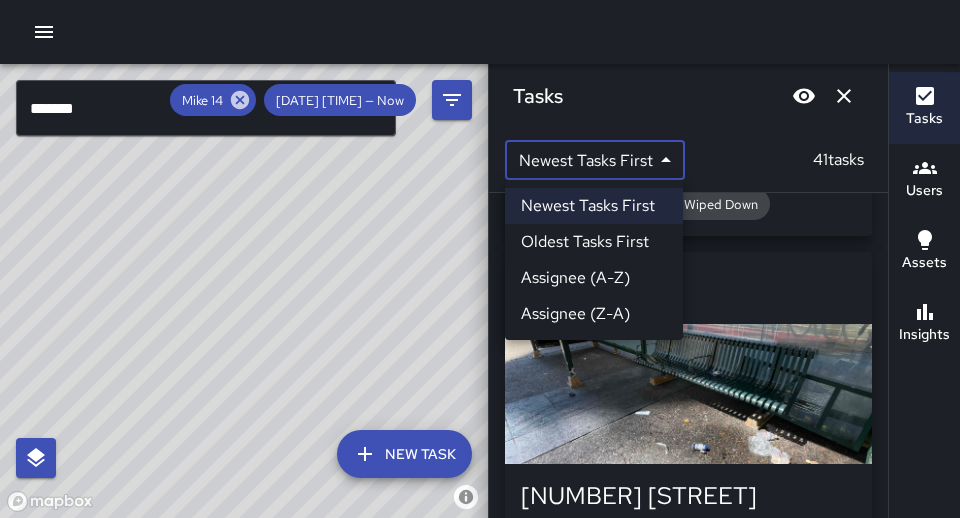 click on "Oldest Tasks First" at bounding box center [594, 242] 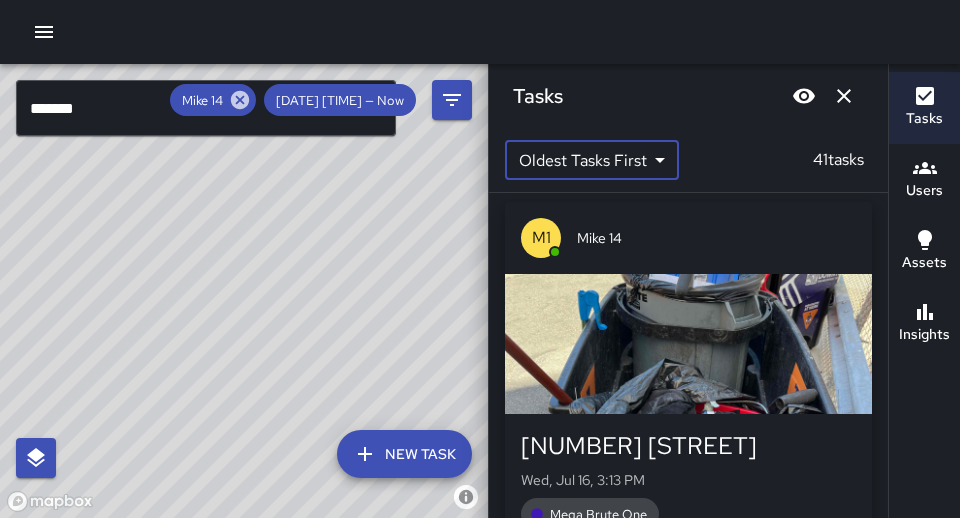 scroll, scrollTop: 0, scrollLeft: 0, axis: both 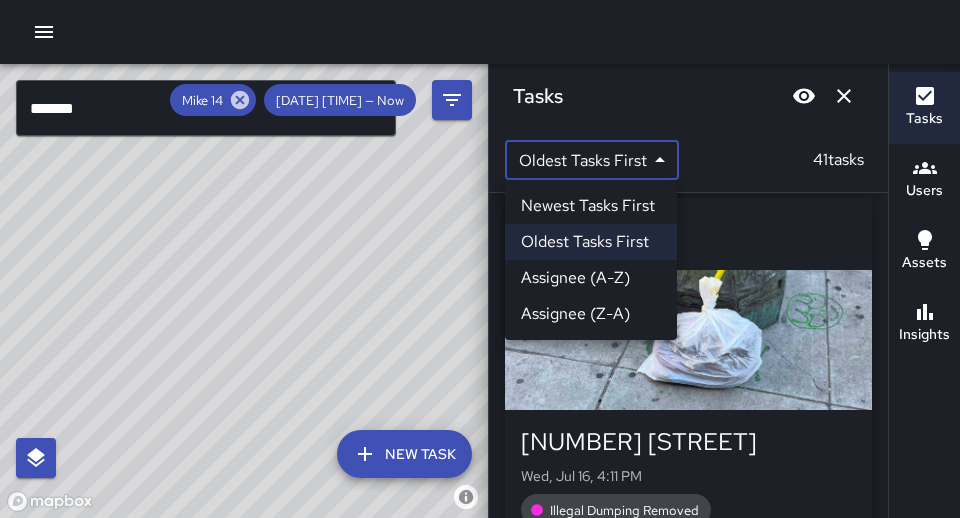 click on "© Mapbox © OpenStreetMap Improve this map ******* ​ New Task [PERSON] [NUMBER] [DATE] [TIME] — Now Map Layers Tasks Users Assets Location History Tasks Oldest Tasks First * ​ 41 tasks M1 [PERSON] [NUMBER] [NUMBER] [STREET] [DAY], [MONTH] [NUMBER], [TIME] [PERSON] [PERSON] M1 [PERSON] [NUMBER] [NUMBER] [STREET] [DAY], [MONTH] [NUMBER], [TIME] [PERSON] [PERSON] M1 [PERSON] [NUMBER] [NUMBER] [STREET] [DAY], [MONTH] [NUMBER], [TIME] [PERSON] [PERSON] M1 [PERSON] [NUMBER] [NUMBER] [STREET] [DAY], [MONTH] [NUMBER], [TIME] [PERSON] [PERSON] M1 [PERSON] [NUMBER] [NUMBER] [STREET] [DAY], [MONTH] [NUMBER], [TIME] [PERSON] [PERSON] M1 [PERSON] [NUMBER] [NUMBER] [STREET] [DAY], [MONTH] [NUMBER], [TIME] [PERSON] [PERSON] M1 [PERSON] [NUMBER] [NUMBER] [STREET] [DAY], [MONTH] [NUMBER], [TIME] [PERSON] [PERSON] M1 [PERSON] [NUMBER] [NUMBER] [STREET] [DAY], [MONTH] [NUMBER], [TIME] [PERSON] [PERSON] M1 [PERSON] [NUMBER] [NUMBER] [STREET] [DAY], [MONTH] [NUMBER], [TIME] [PERSON] [PERSON] Filters Date Range Now Today 7/10 7/16 [TIME] Status To Do Skipped *" at bounding box center (480, 259) 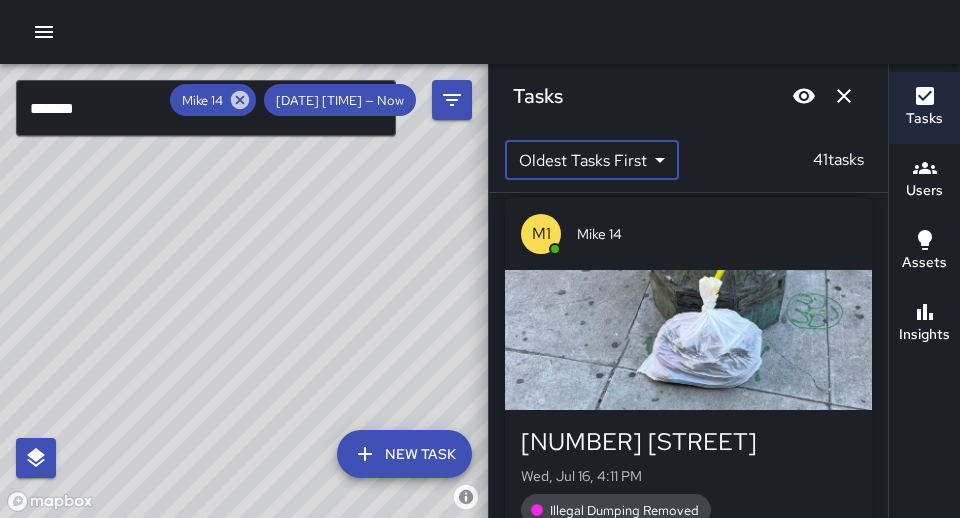click on "Oldest Tasks First * ​ 41 tasks" at bounding box center (688, 160) 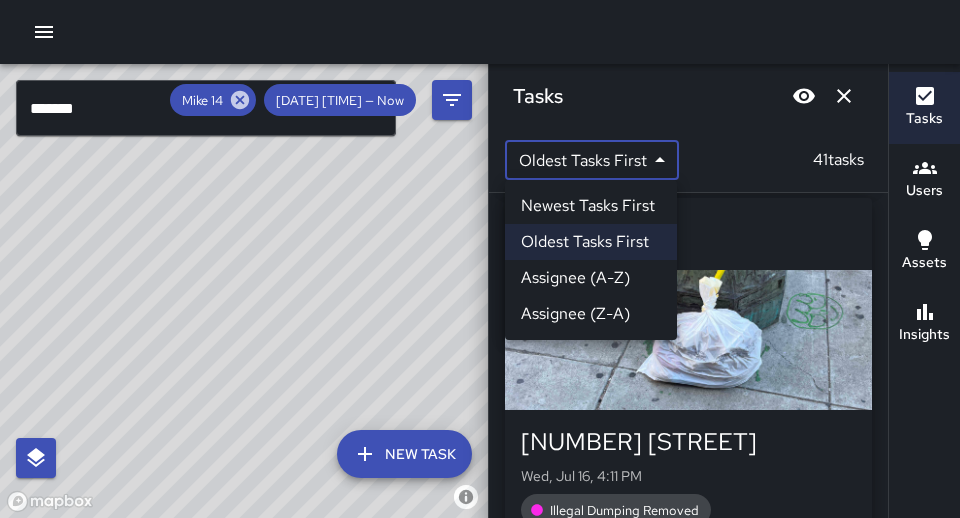 click on "© Mapbox © OpenStreetMap Improve this map ******* ​ New Task [PERSON] [NUMBER] [DATE] [TIME] — Now Map Layers Tasks Users Assets Location History Tasks Oldest Tasks First * ​ 41 tasks M1 [PERSON] [NUMBER] [NUMBER] [STREET] [DAY], [MONTH] [NUMBER], [TIME] [PERSON] [PERSON] M1 [PERSON] [NUMBER] [NUMBER] [STREET] [DAY], [MONTH] [NUMBER], [TIME] [PERSON] [PERSON] M1 [PERSON] [NUMBER] [NUMBER] [STREET] [DAY], [MONTH] [NUMBER], [TIME] [PERSON] [PERSON] M1 [PERSON] [NUMBER] [NUMBER] [STREET] [DAY], [MONTH] [NUMBER], [TIME] [PERSON] [PERSON] M1 [PERSON] [NUMBER] [NUMBER] [STREET] [DAY], [MONTH] [NUMBER], [TIME] [PERSON] [PERSON] M1 [PERSON] [NUMBER] [NUMBER] [STREET] [DAY], [MONTH] [NUMBER], [TIME] [PERSON] [PERSON] M1 [PERSON] [NUMBER] [NUMBER] [STREET] [DAY], [MONTH] [NUMBER], [TIME] [PERSON] [PERSON] M1 [PERSON] [NUMBER] [NUMBER] [STREET] [DAY], [MONTH] [NUMBER], [TIME] [PERSON] [PERSON] M1 [PERSON] [NUMBER] [NUMBER] [STREET] [DAY], [MONTH] [NUMBER], [TIME] [PERSON] [PERSON] Filters Date Range Now Today 7/10 7/16 [TIME] Status To Do Skipped *" at bounding box center (480, 259) 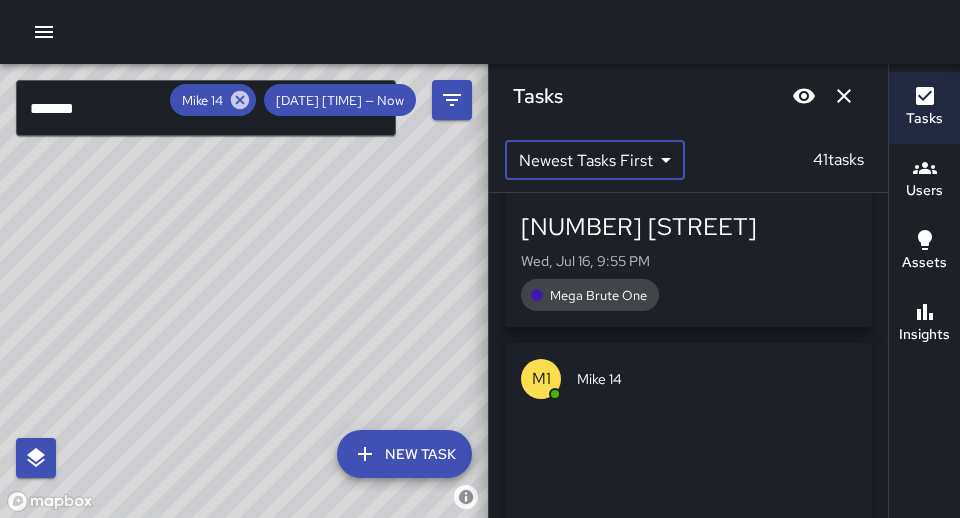 scroll, scrollTop: 4187, scrollLeft: 0, axis: vertical 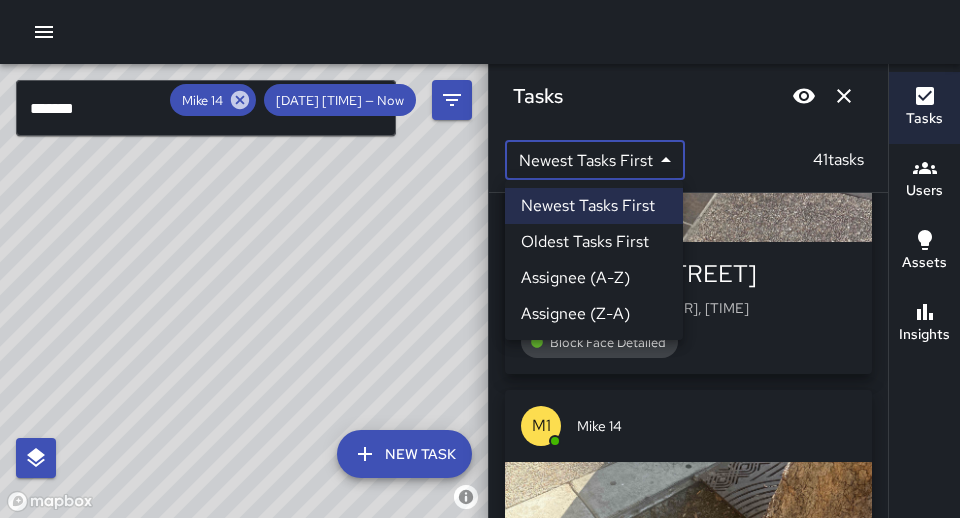 type 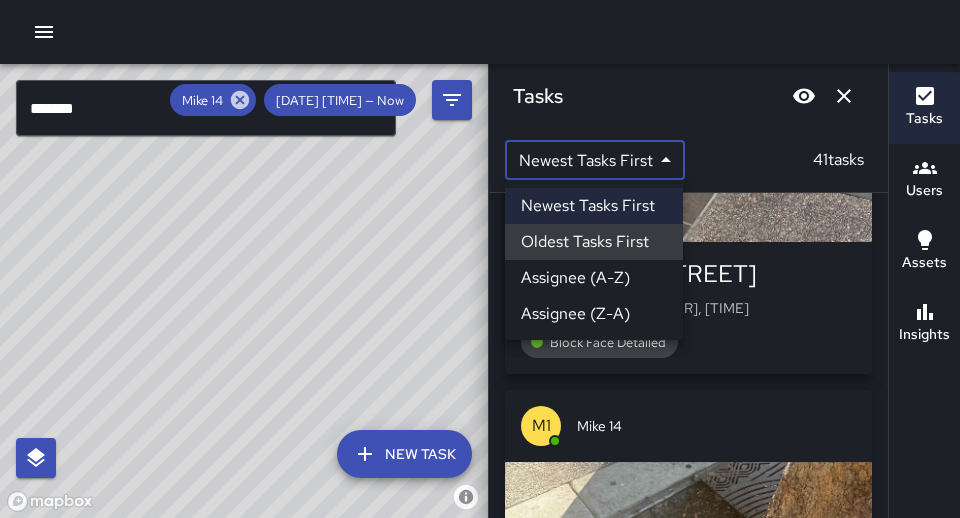 click at bounding box center [480, 259] 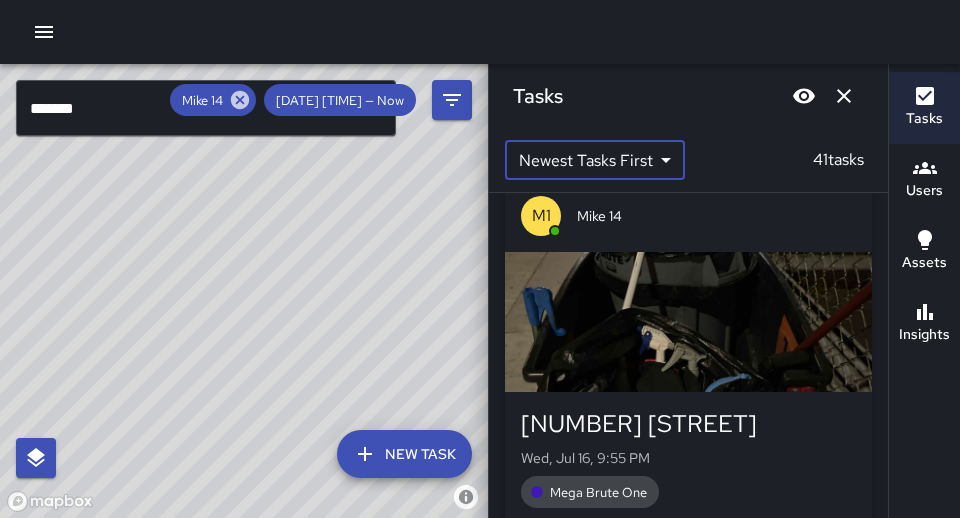 scroll, scrollTop: 3620, scrollLeft: 0, axis: vertical 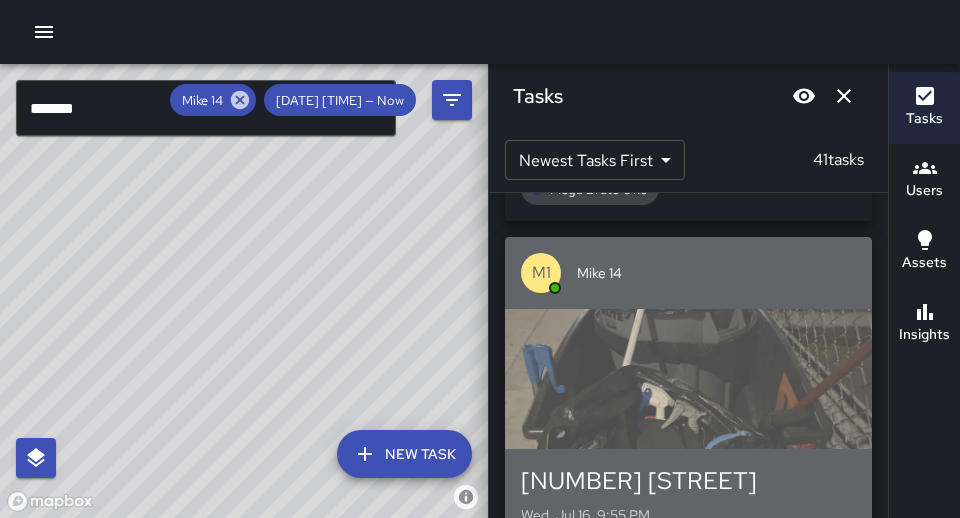 click at bounding box center (688, 379) 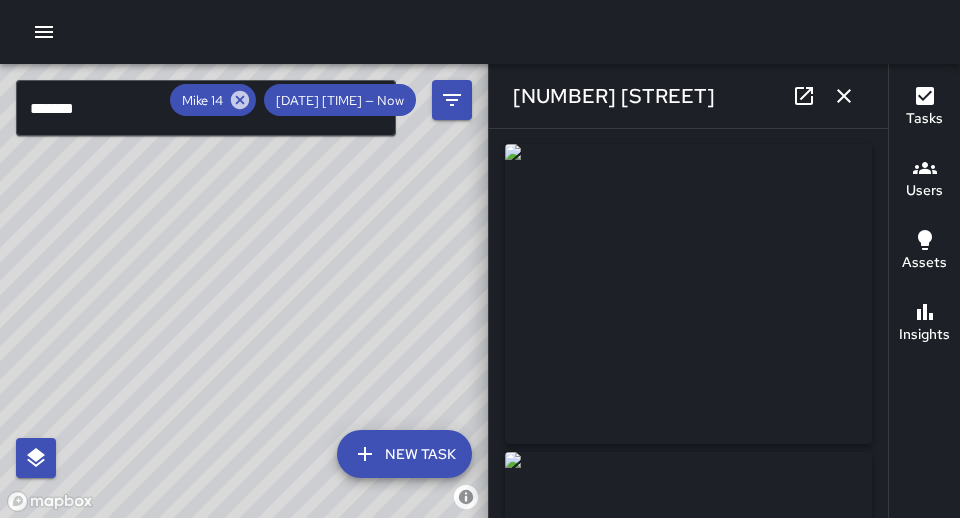 scroll, scrollTop: 0, scrollLeft: 0, axis: both 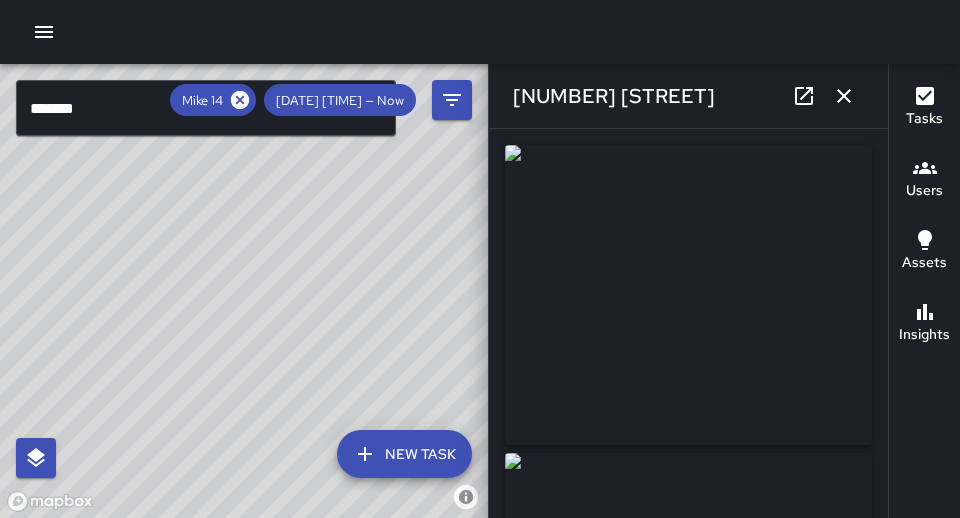 click 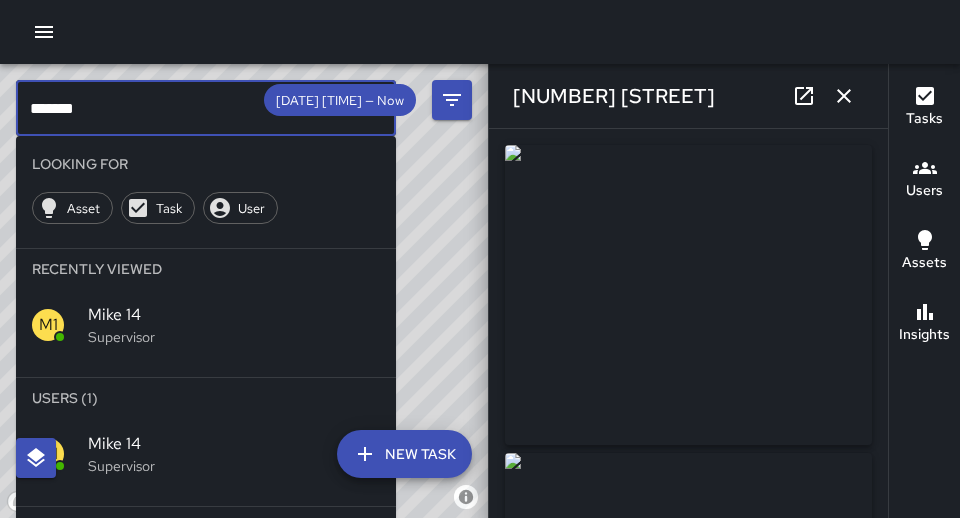 click on "*******" at bounding box center (206, 108) 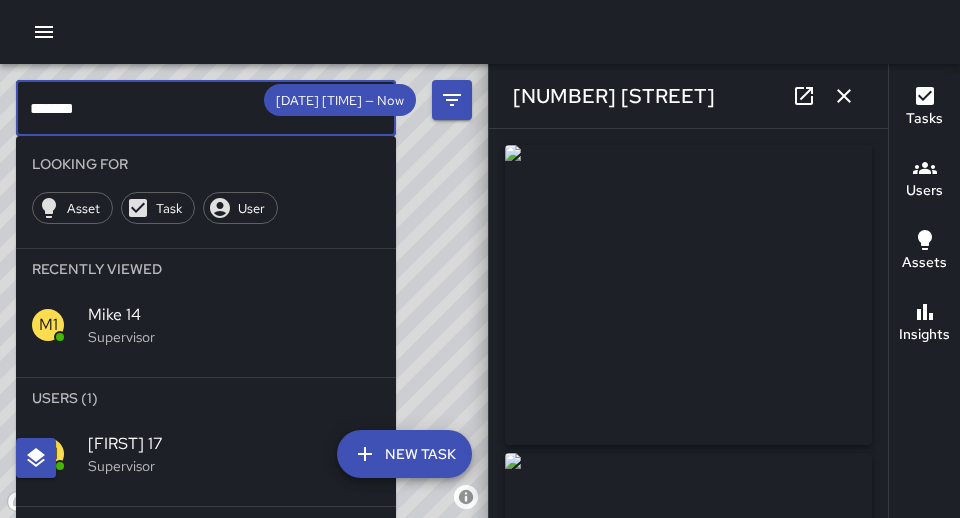 click on "Supervisor" at bounding box center (234, 466) 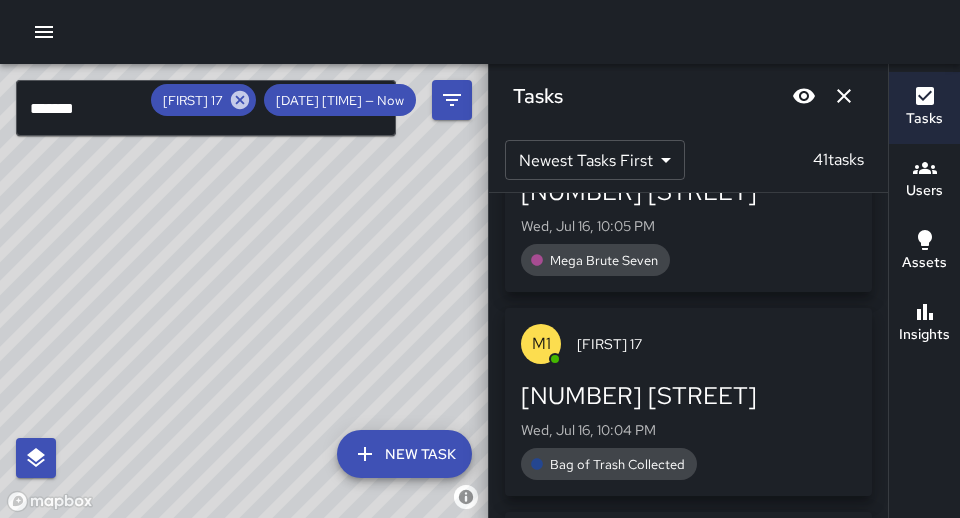 scroll, scrollTop: 695, scrollLeft: 0, axis: vertical 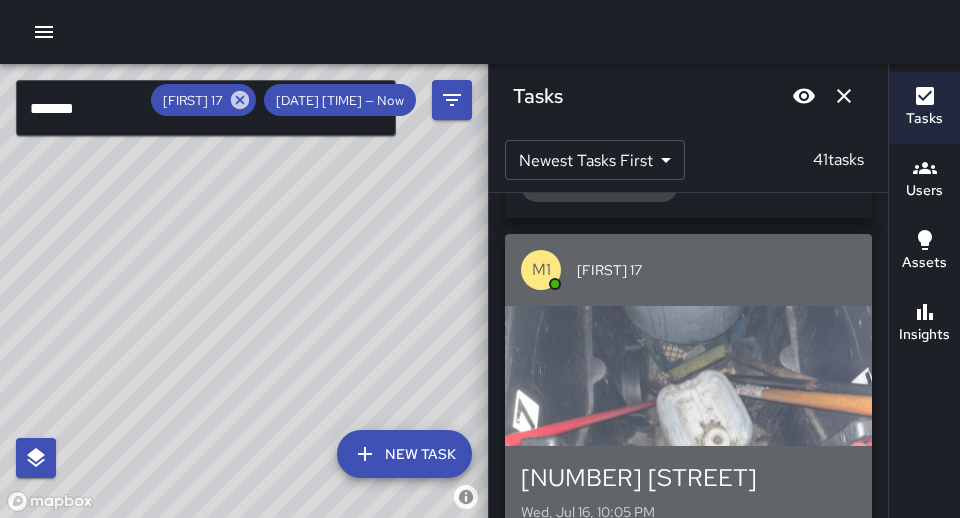 click at bounding box center [688, 376] 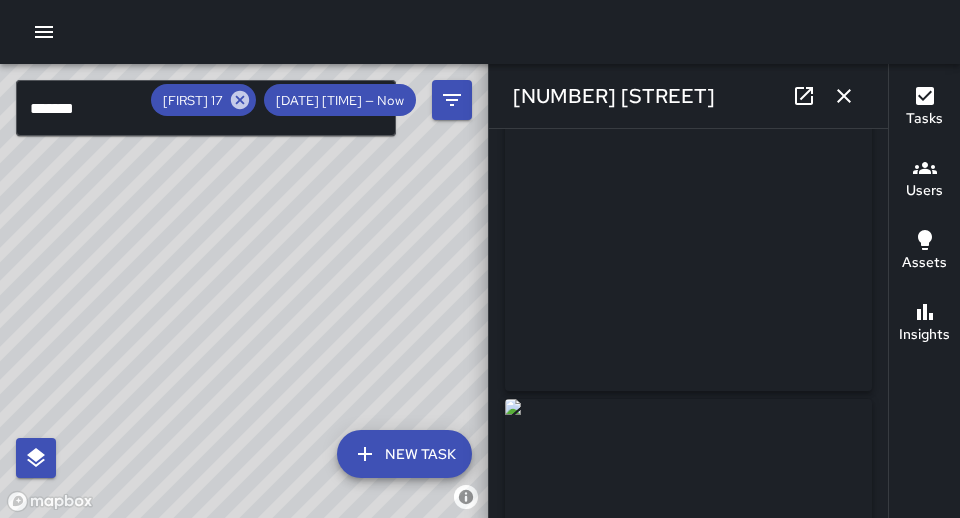 scroll, scrollTop: 52, scrollLeft: 0, axis: vertical 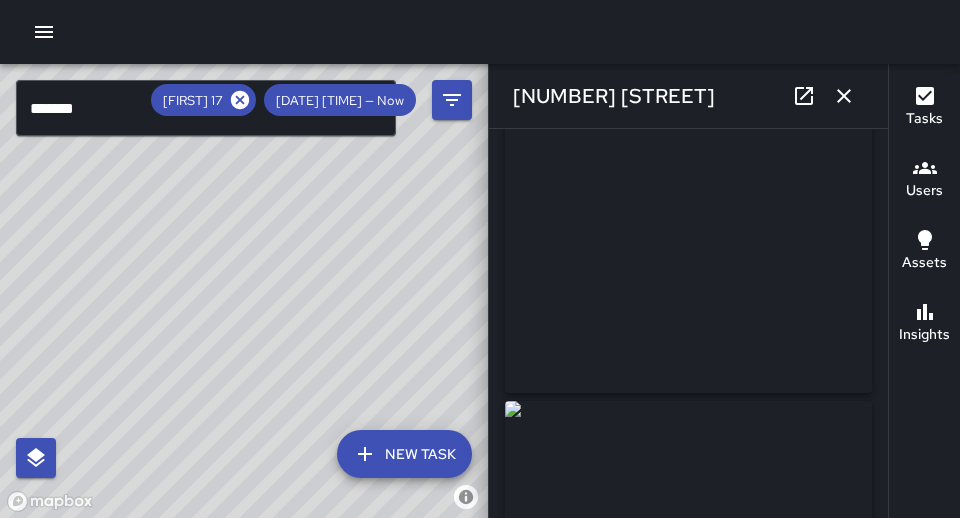 click 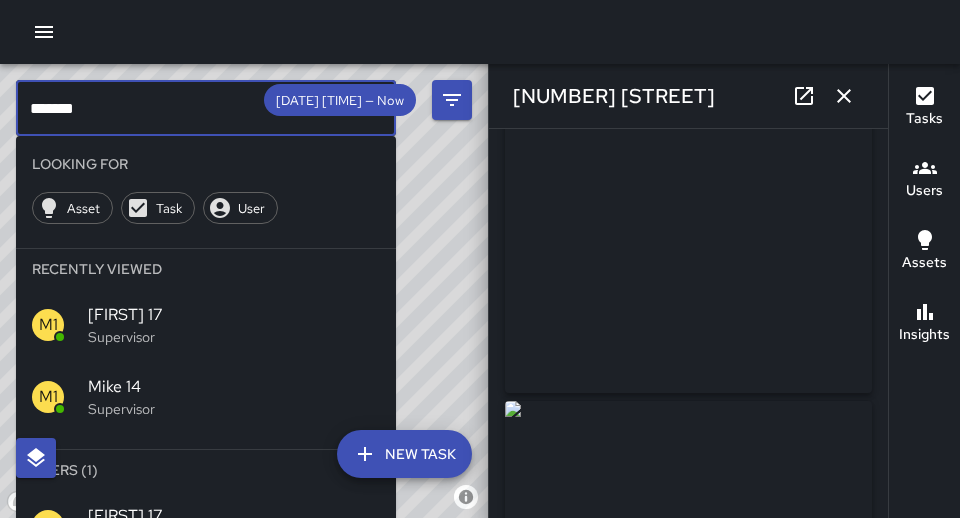click on "*******" at bounding box center (206, 108) 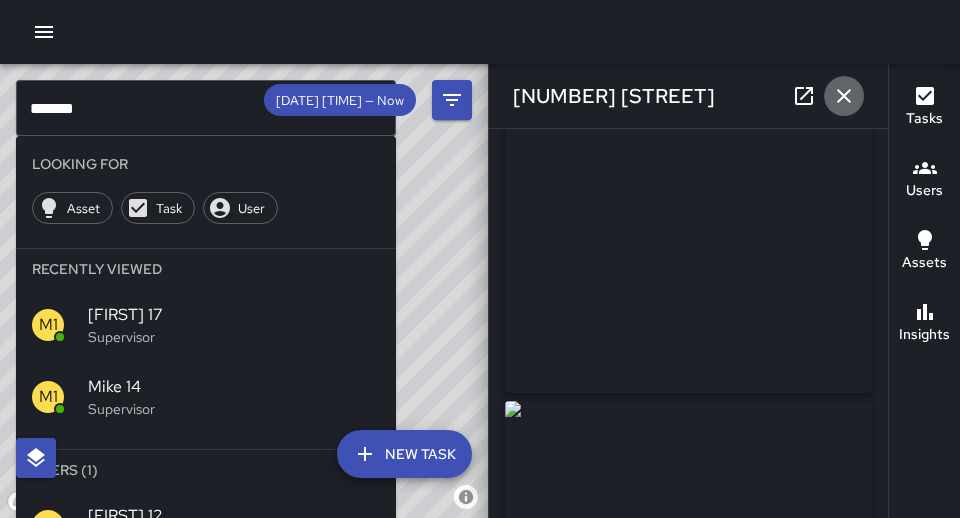 click at bounding box center (844, 96) 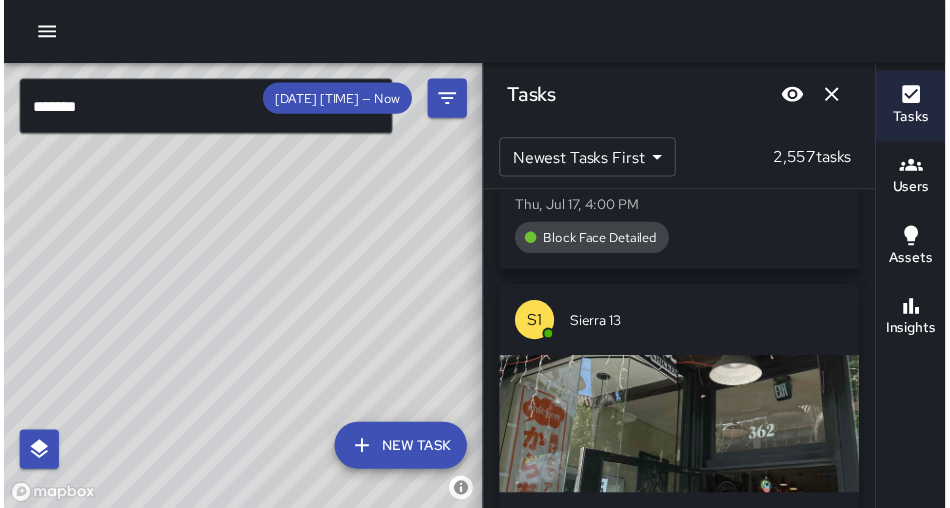 scroll, scrollTop: 274, scrollLeft: 0, axis: vertical 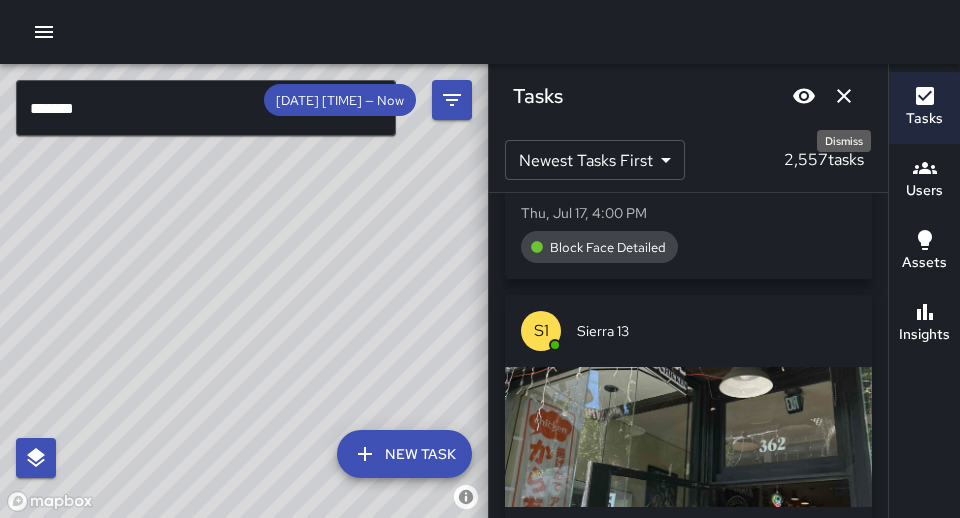 click 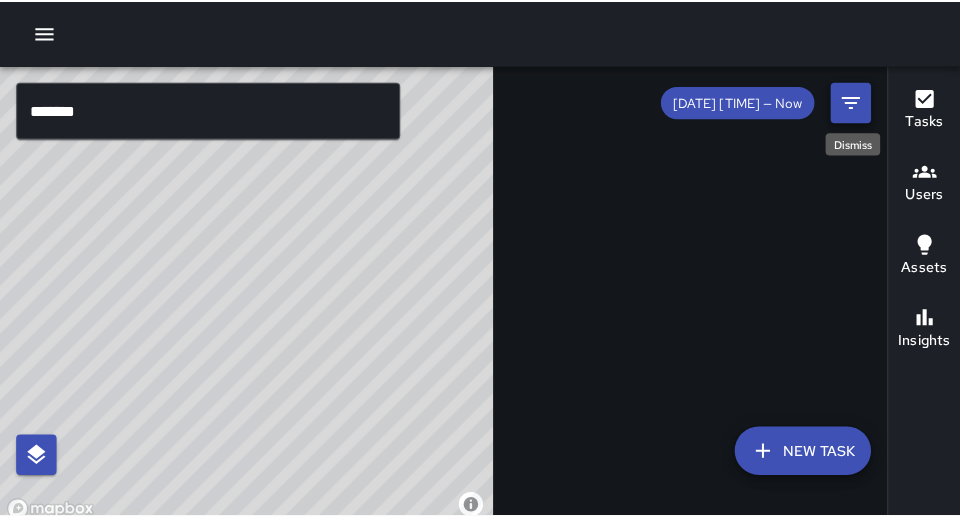 scroll, scrollTop: 306, scrollLeft: 0, axis: vertical 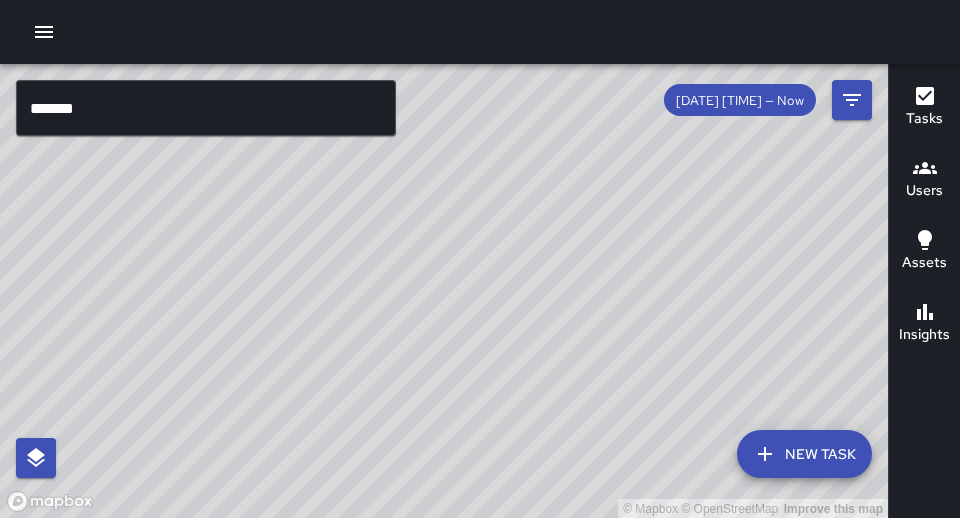 click on "*******" at bounding box center (206, 108) 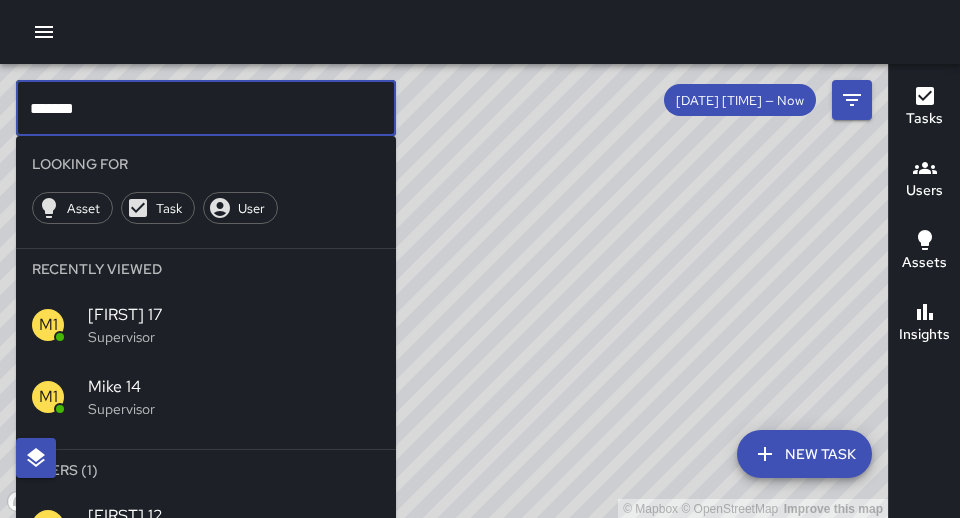 click on "[FIRST] 12" at bounding box center [234, 516] 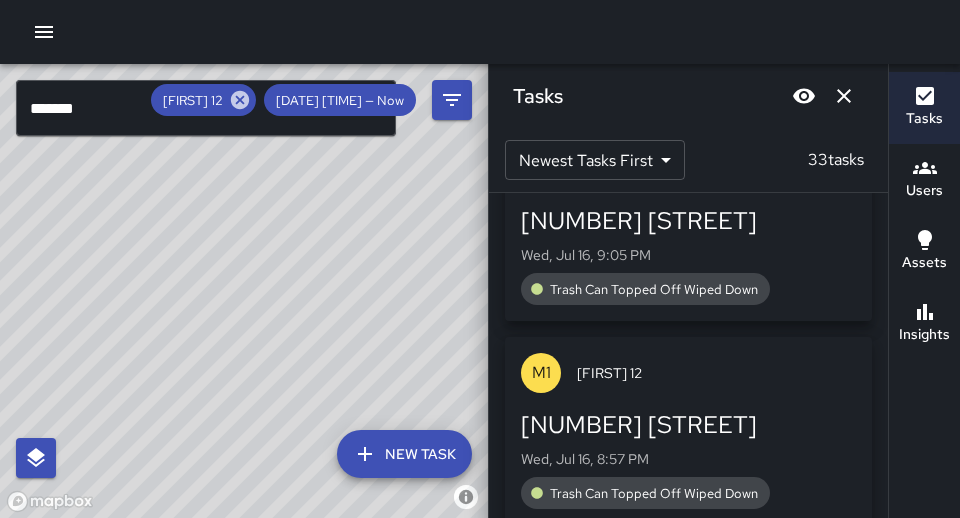 scroll, scrollTop: 0, scrollLeft: 0, axis: both 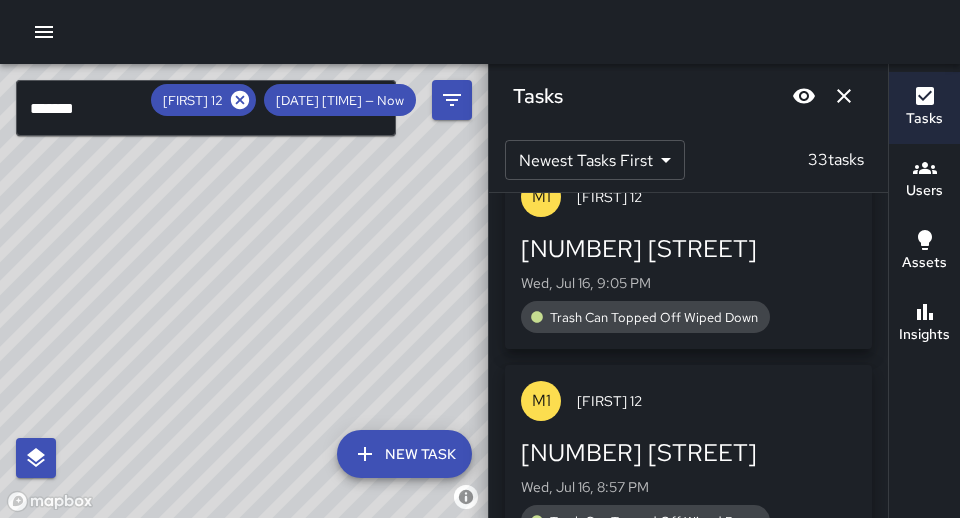 click 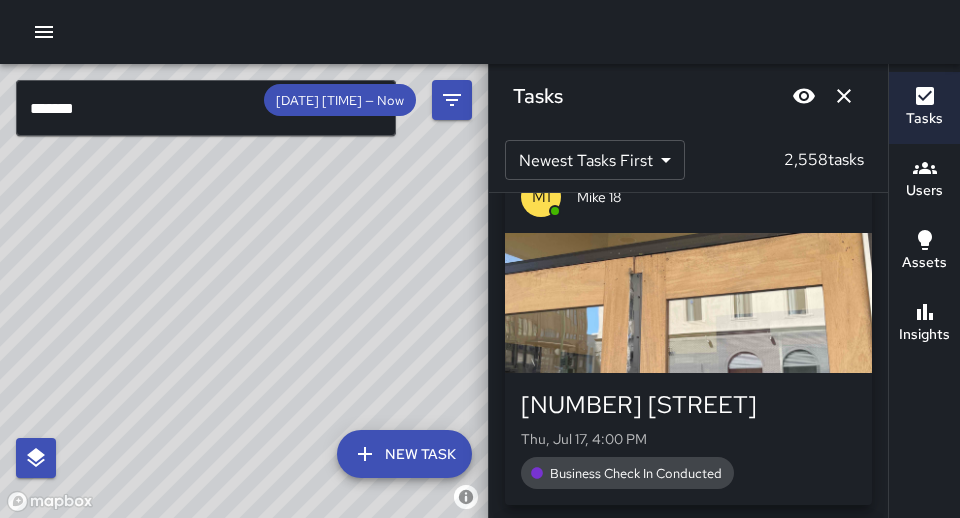 click on "*******" at bounding box center [206, 108] 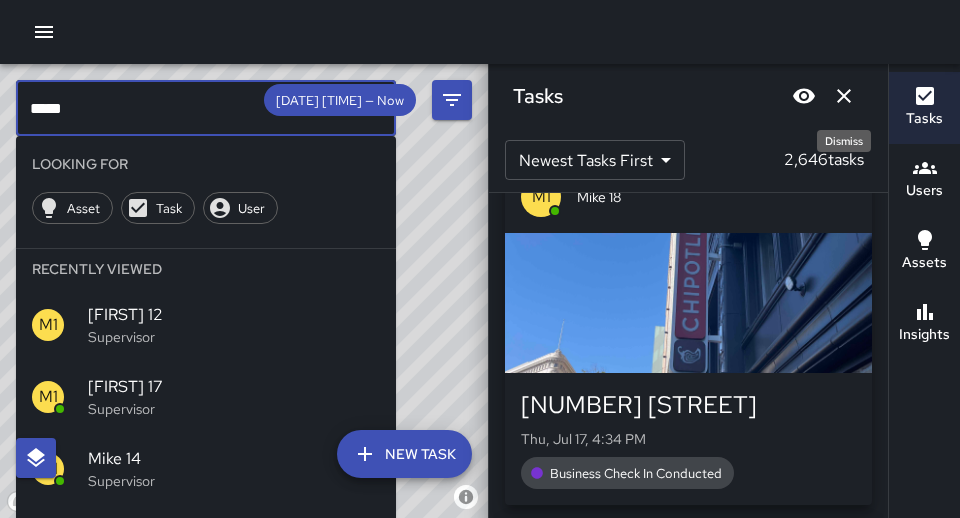 click 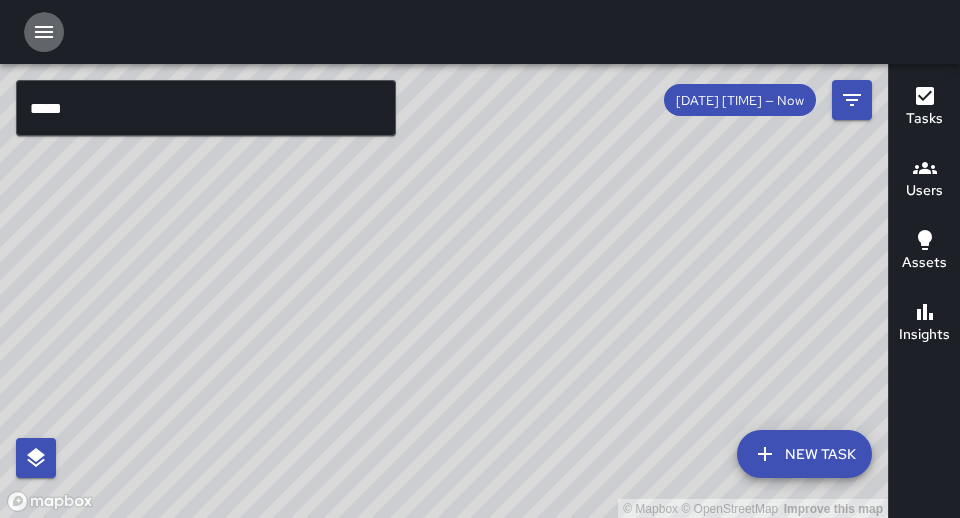 click 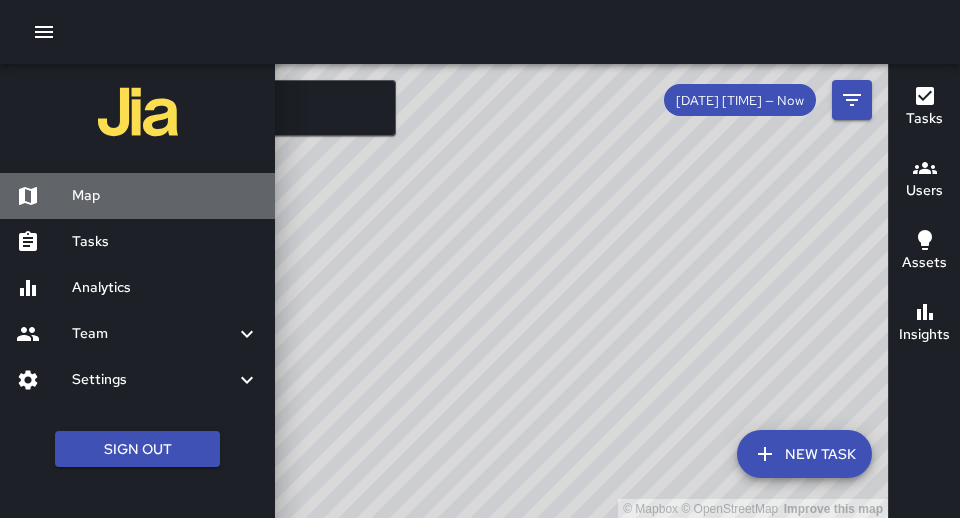 click on "Map" at bounding box center [165, 196] 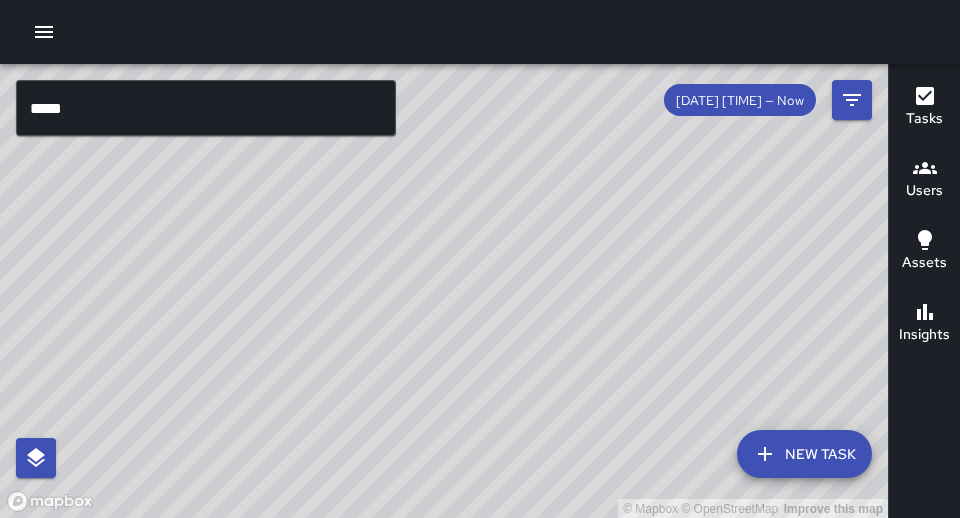 drag, startPoint x: 433, startPoint y: 394, endPoint x: 457, endPoint y: 360, distance: 41.617306 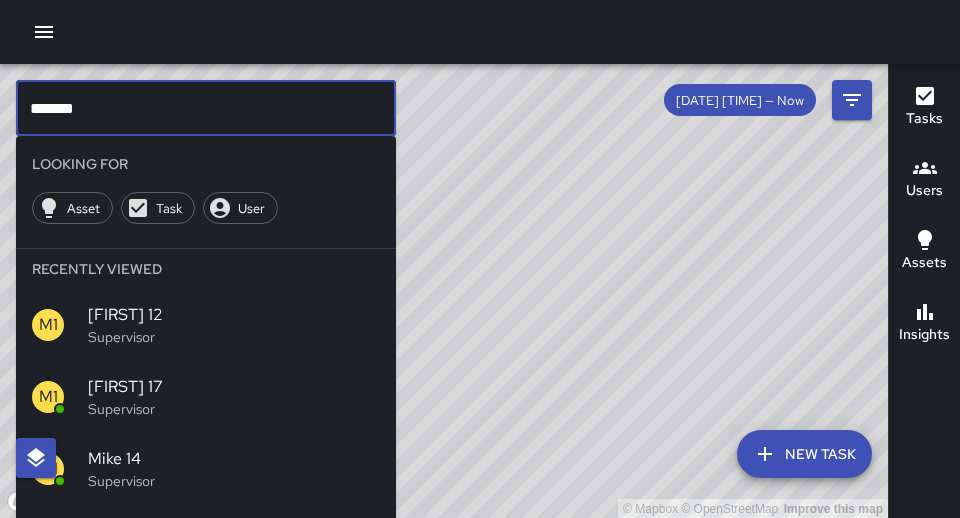 type on "*******" 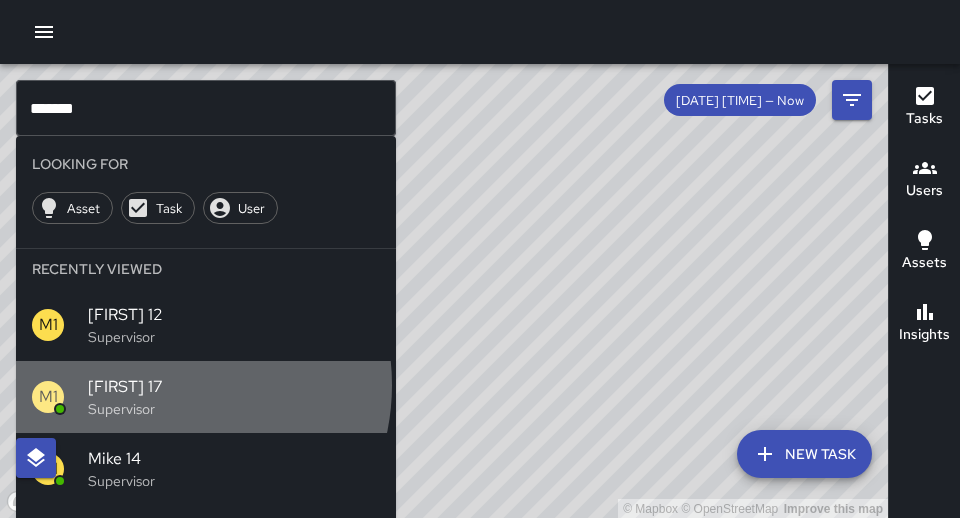 click on "[FIRST] 17" at bounding box center [234, 387] 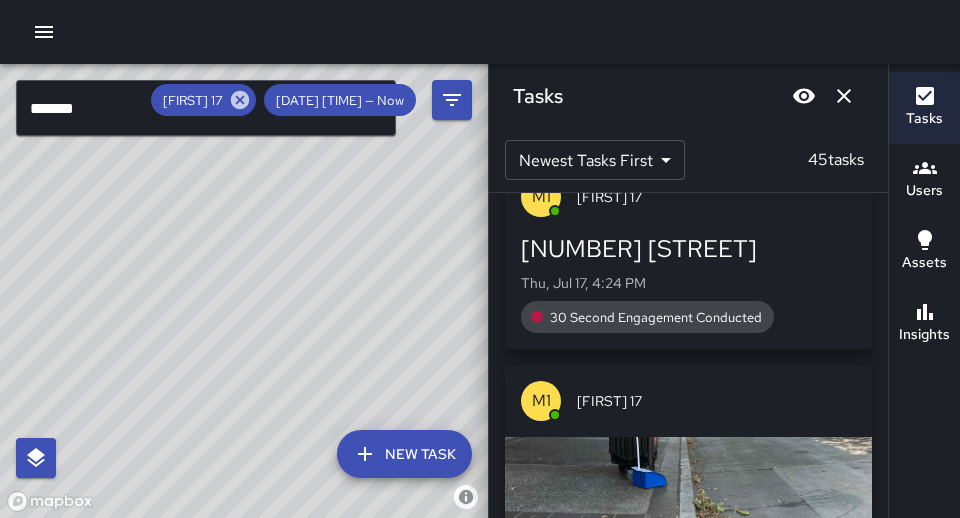 drag, startPoint x: 365, startPoint y: 217, endPoint x: 377, endPoint y: 466, distance: 249.28899 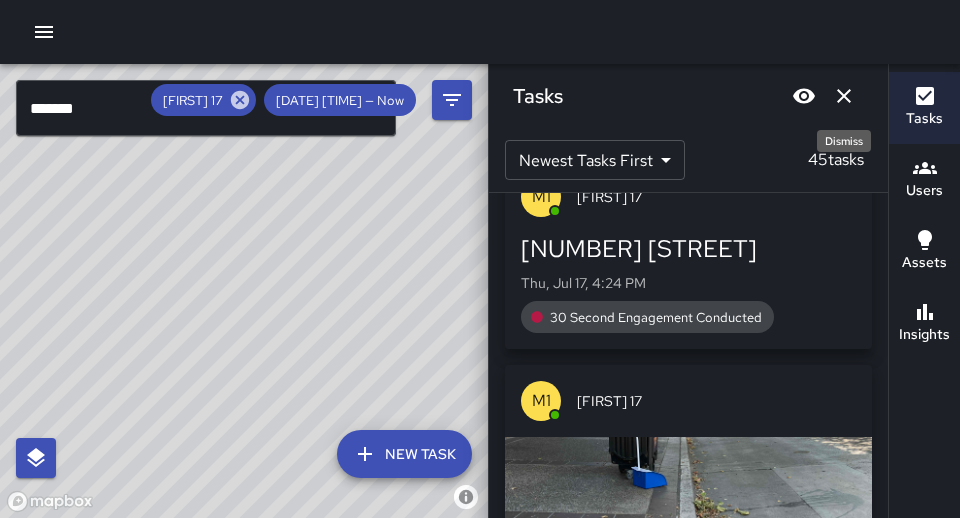 click 